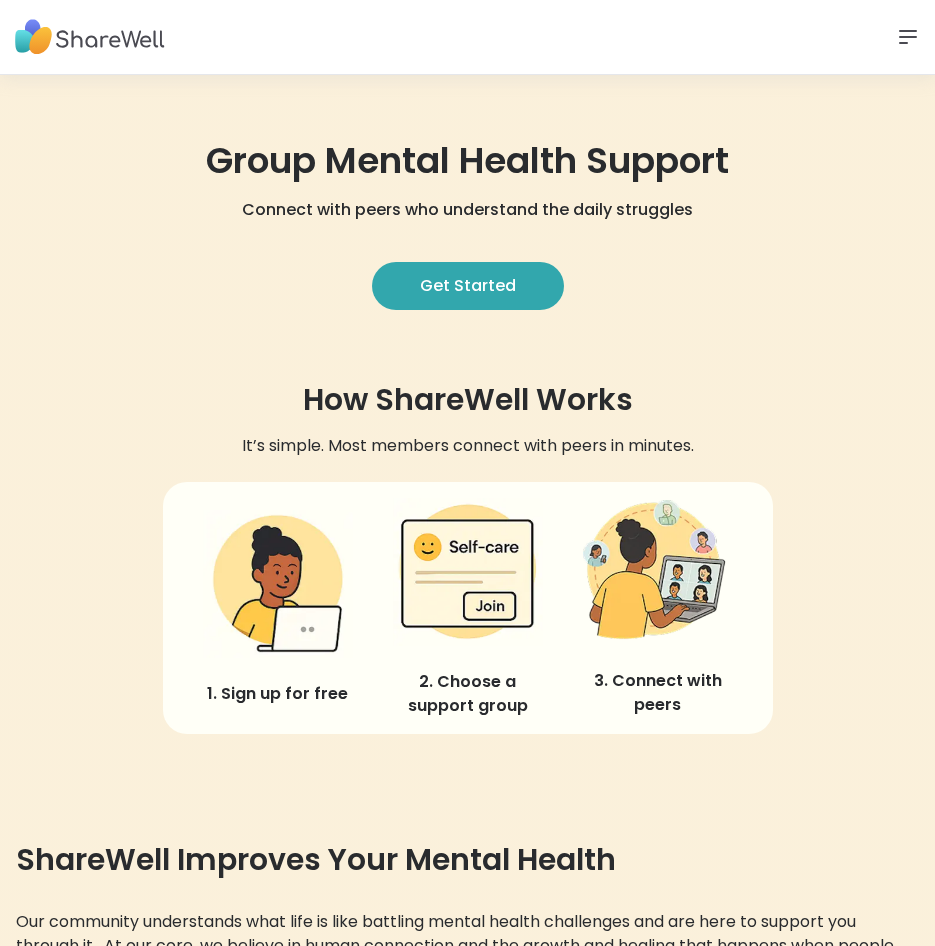 scroll, scrollTop: 0, scrollLeft: 0, axis: both 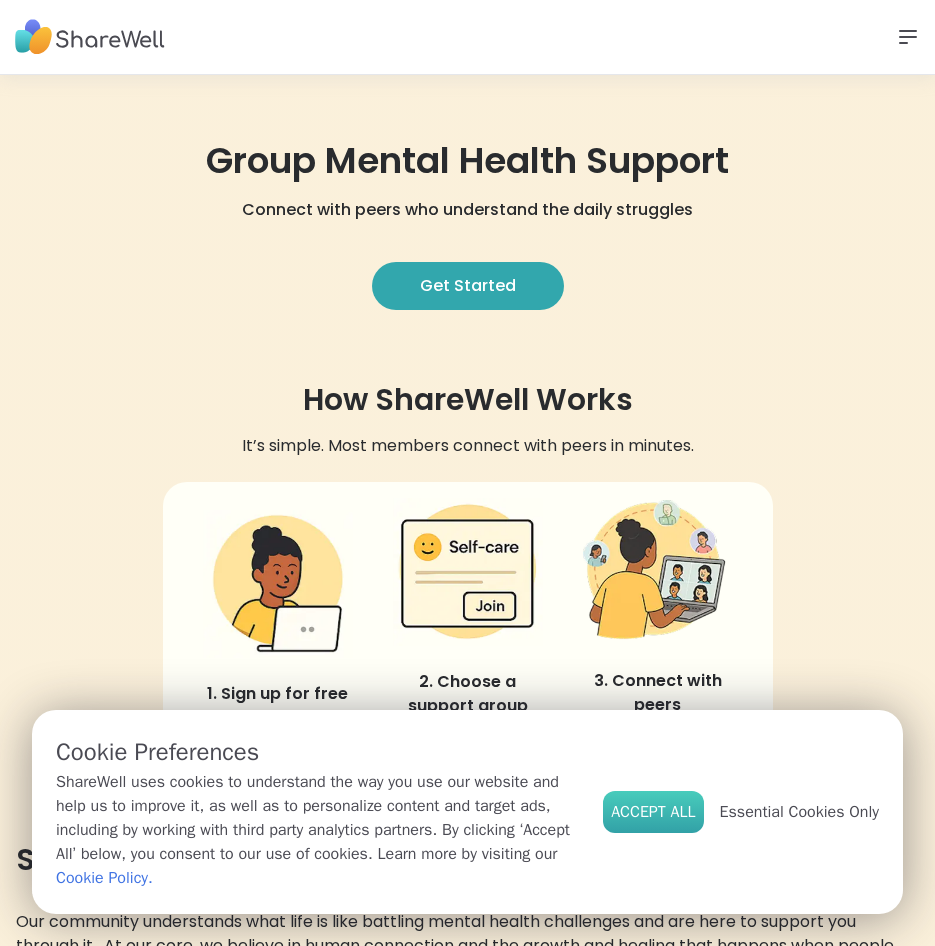 click on "Accept All" at bounding box center (653, 812) 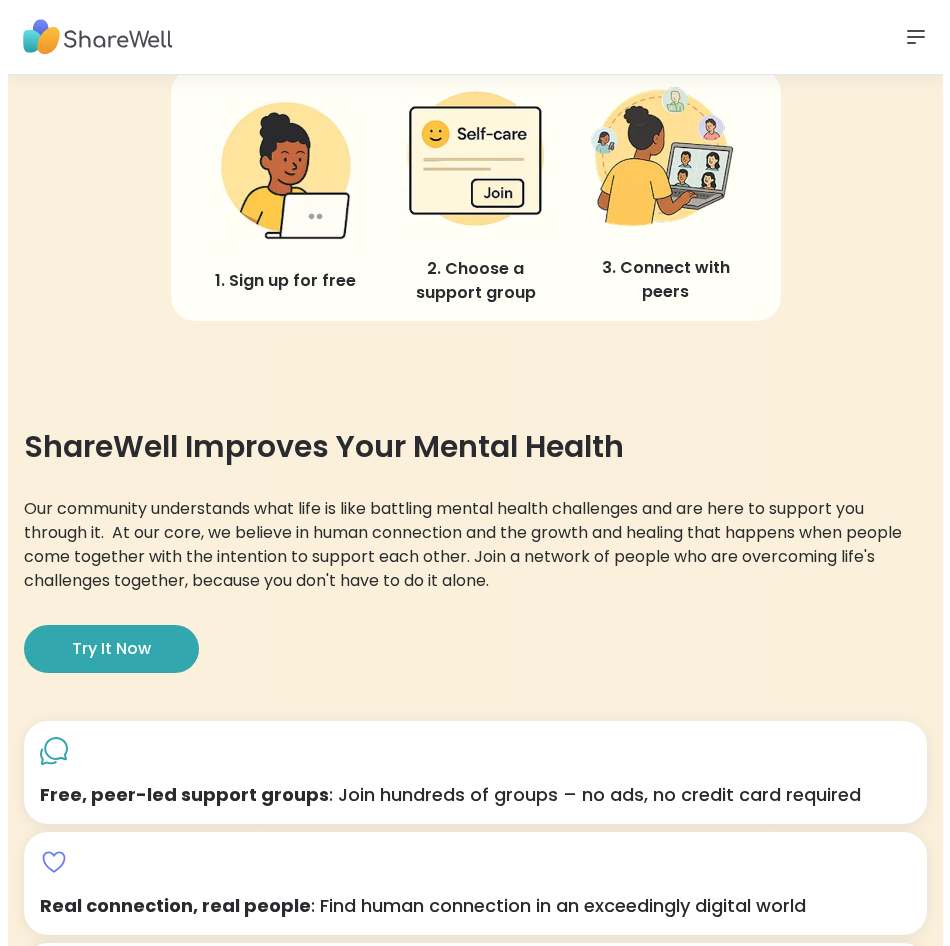 scroll, scrollTop: 0, scrollLeft: 0, axis: both 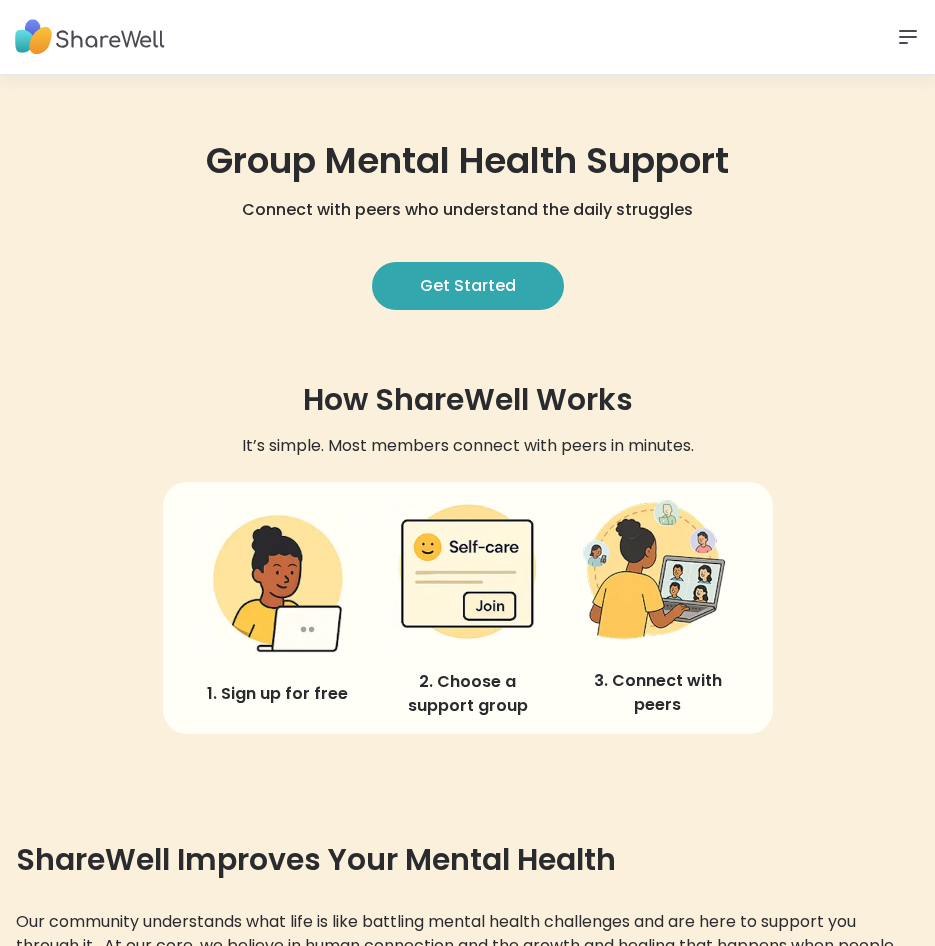 click on "HOW IT WORKS ABOUT US SIGN UP LOG IN" at bounding box center (467, 37) 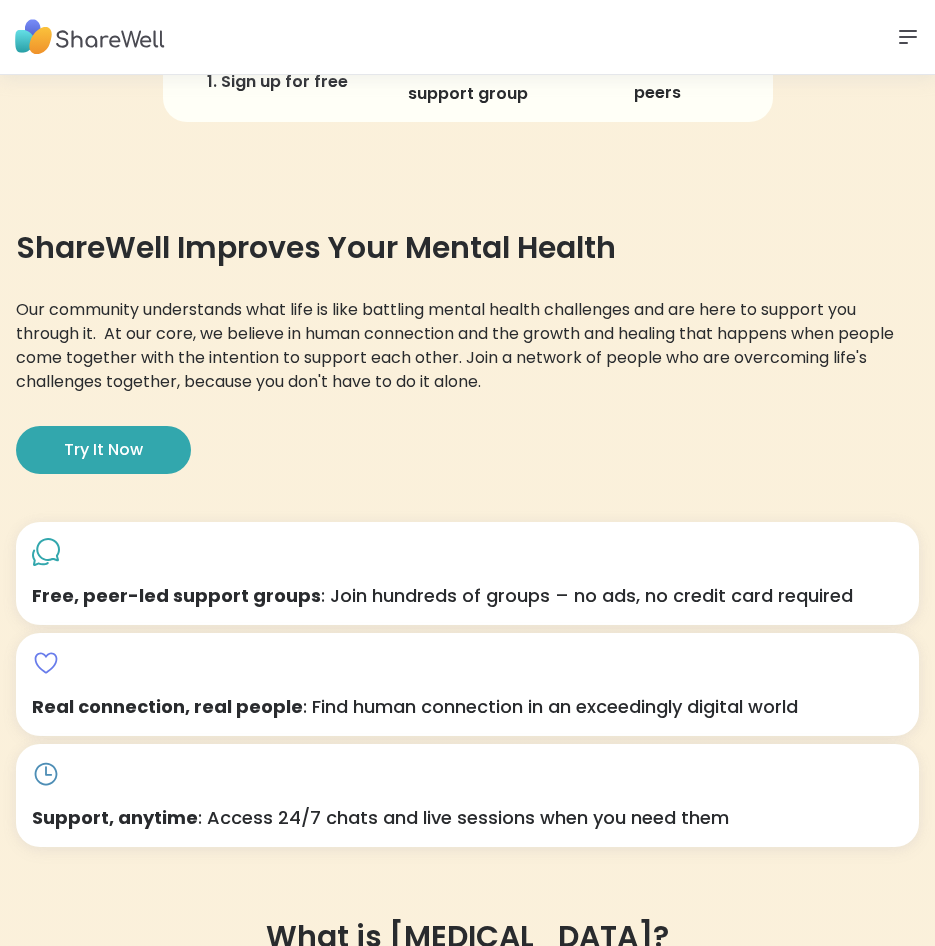 scroll, scrollTop: 0, scrollLeft: 0, axis: both 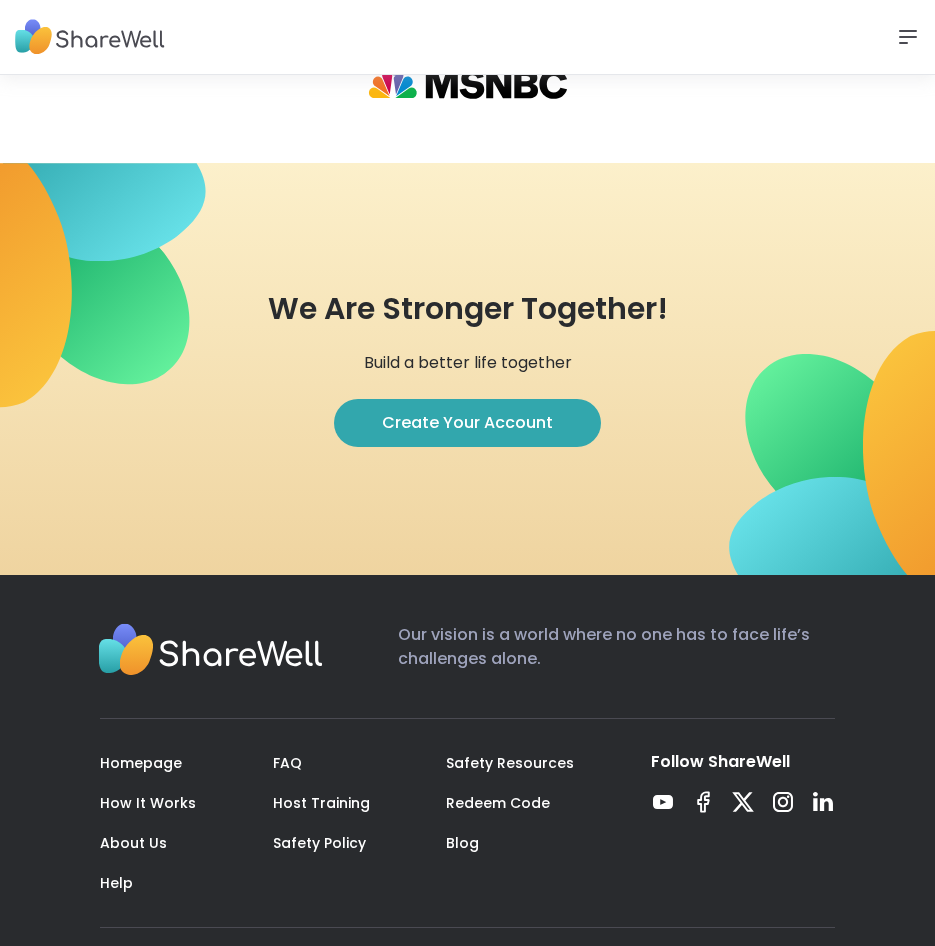 click on "We Are Stronger Together! Build a better life together Create Your Account" at bounding box center [467, 369] 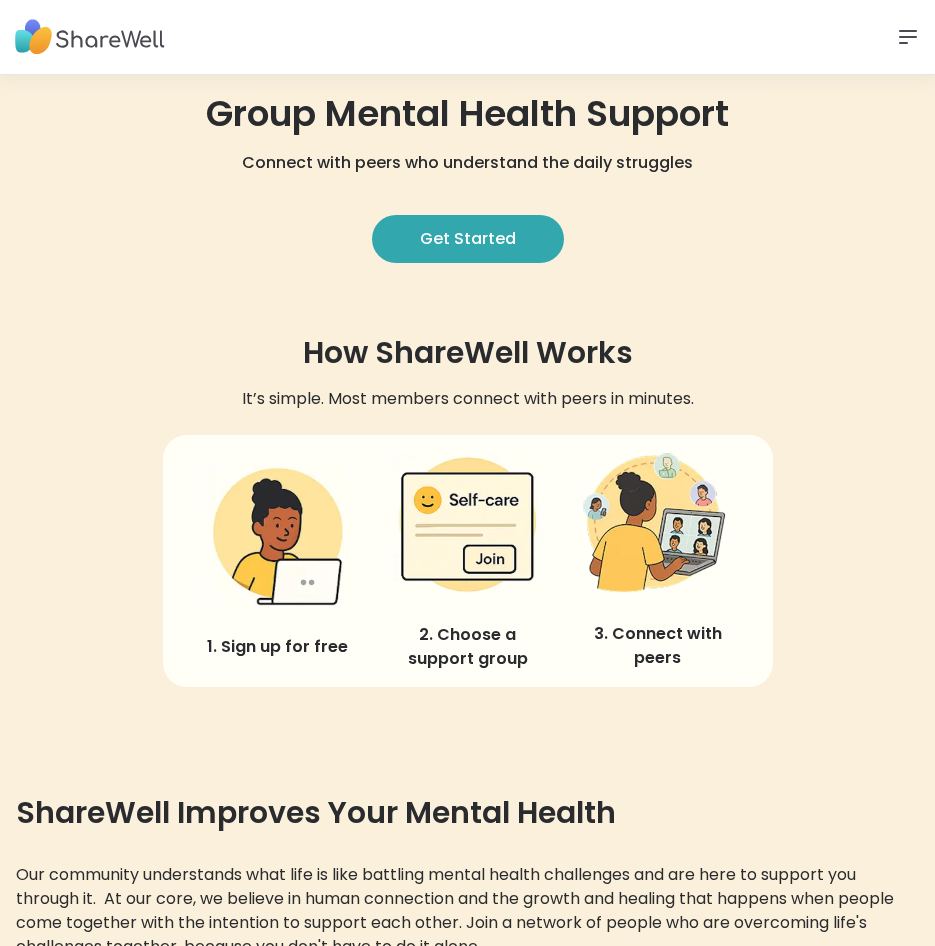 scroll, scrollTop: 0, scrollLeft: 0, axis: both 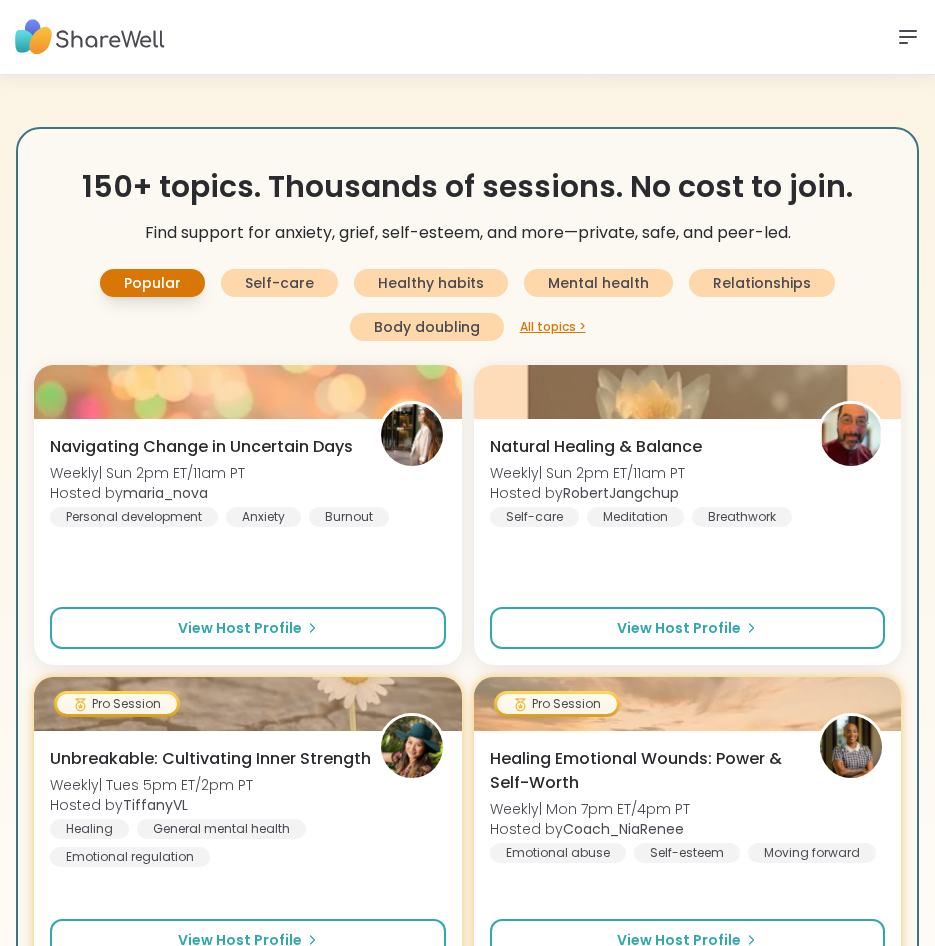 click on "All topics >" at bounding box center (553, 327) 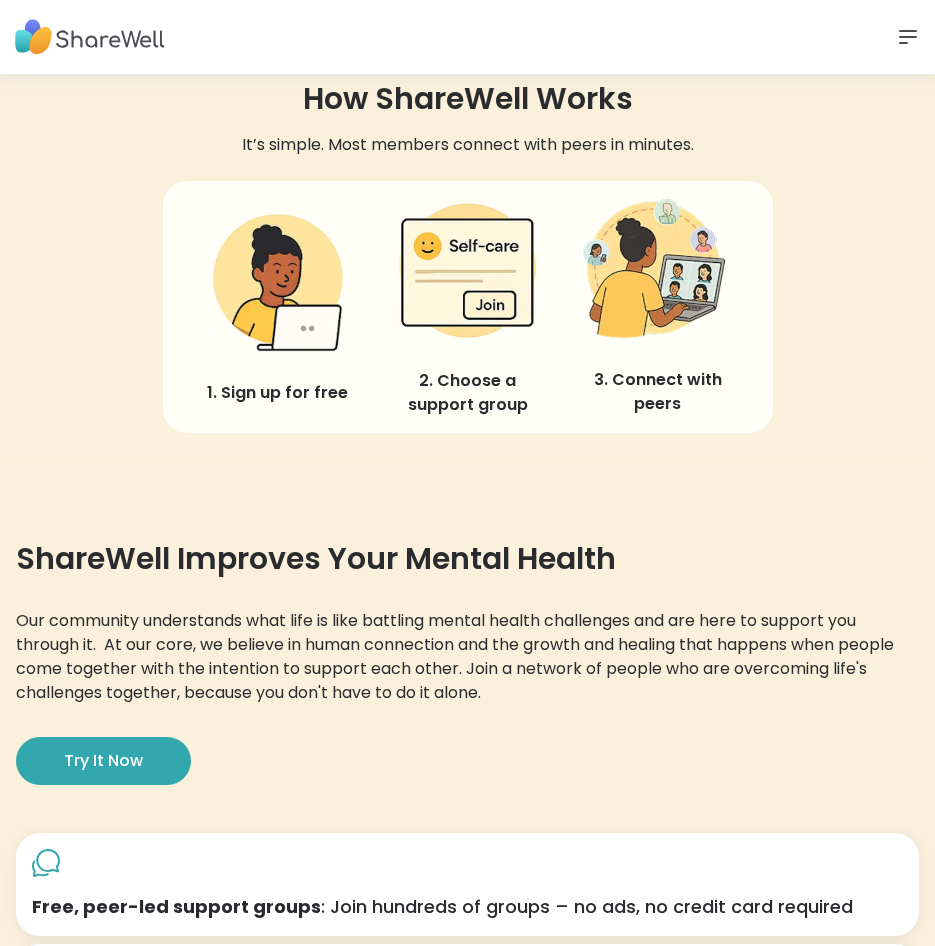 scroll, scrollTop: 300, scrollLeft: 0, axis: vertical 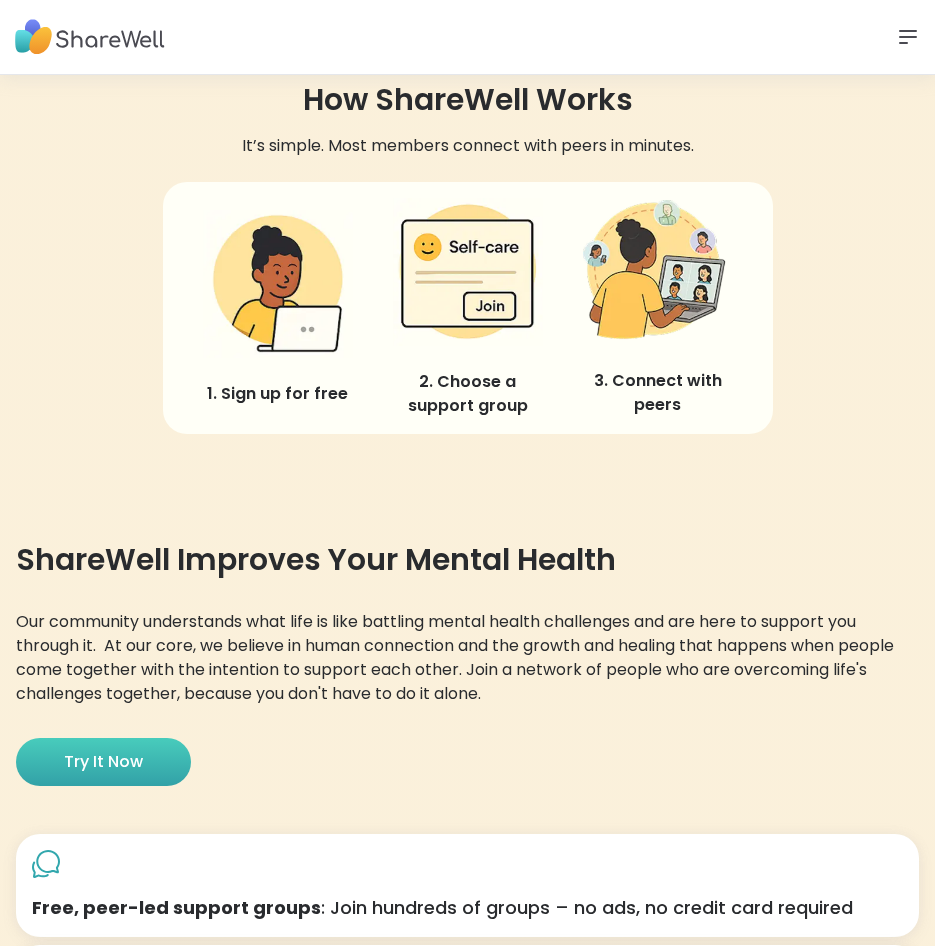 click on "Try it now" at bounding box center [103, 762] 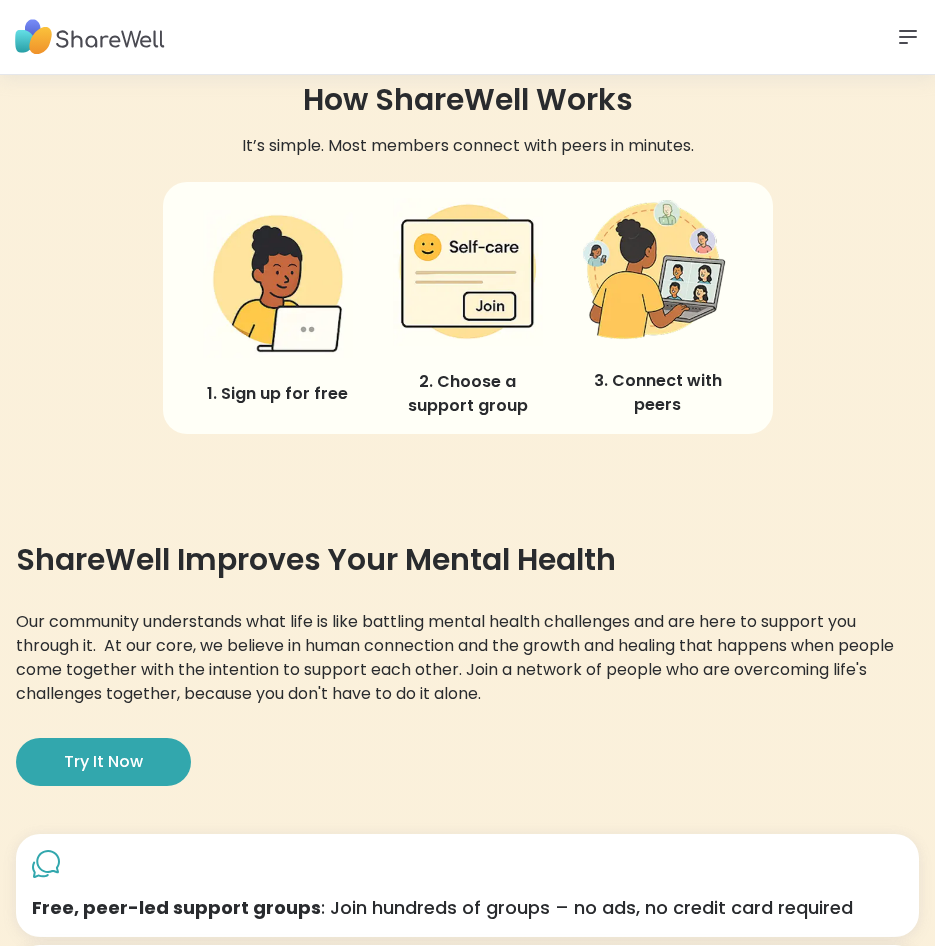 click 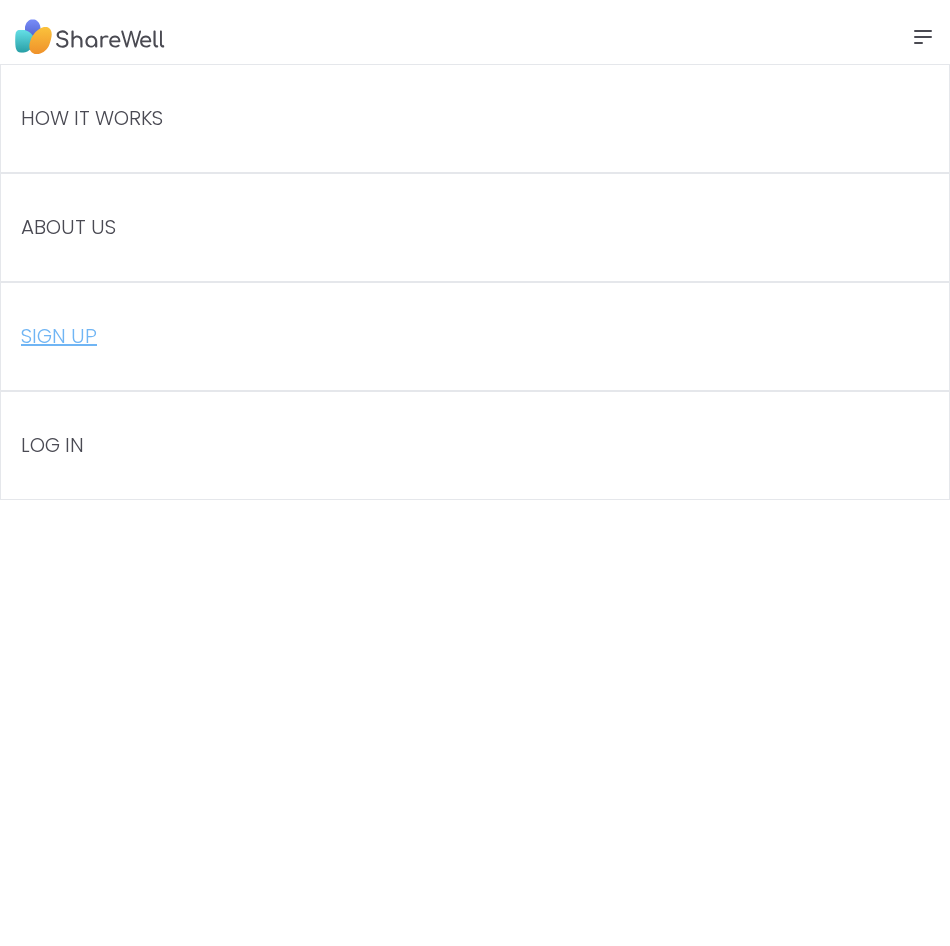 click on "SIGN UP" at bounding box center [475, 336] 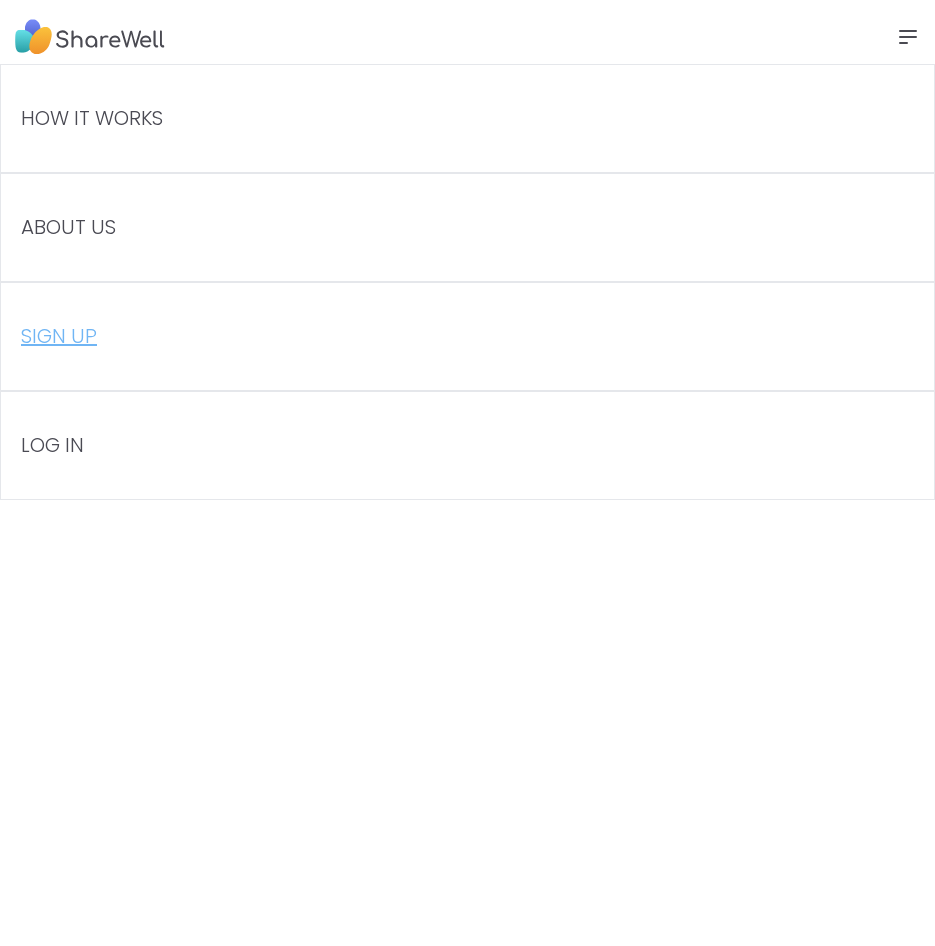 scroll, scrollTop: 0, scrollLeft: 0, axis: both 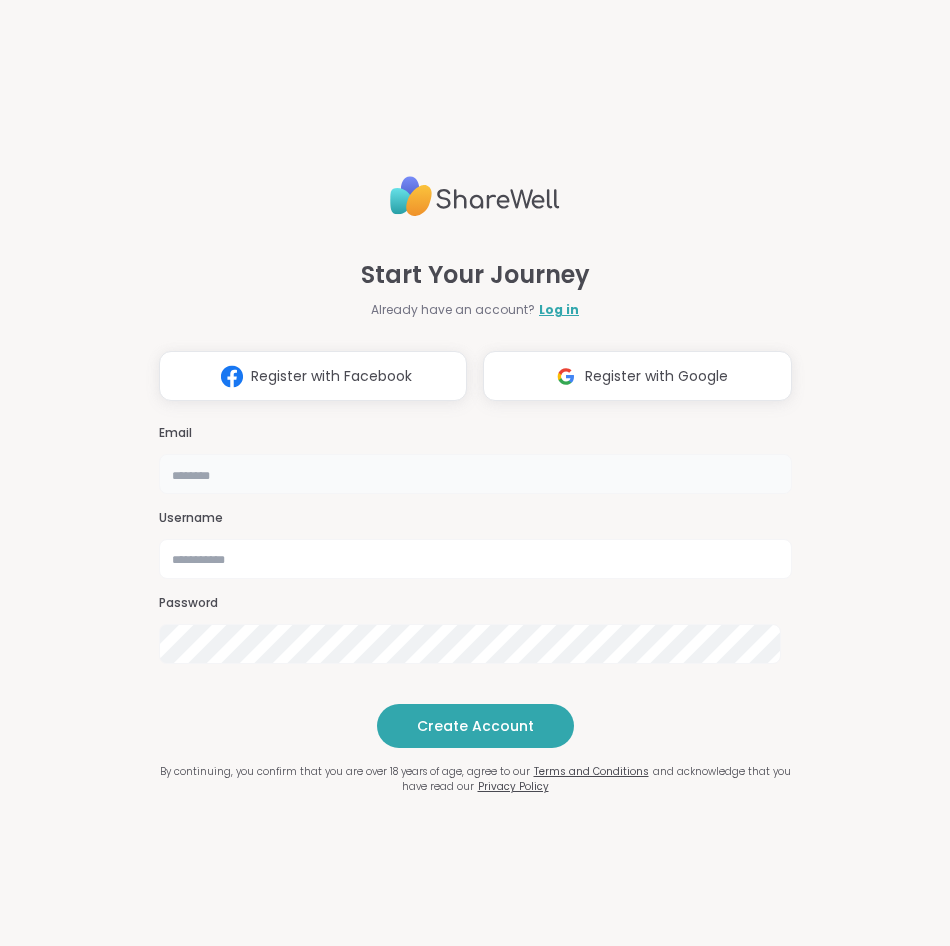 click at bounding box center [475, 474] 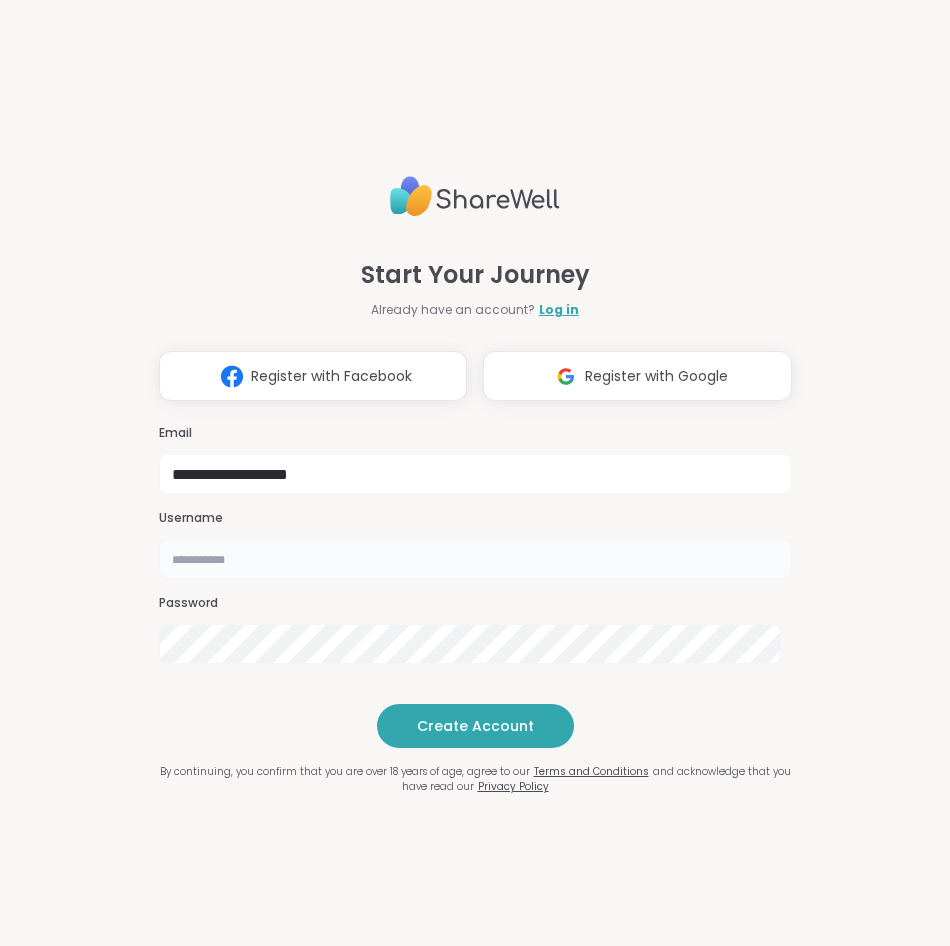 click at bounding box center (475, 559) 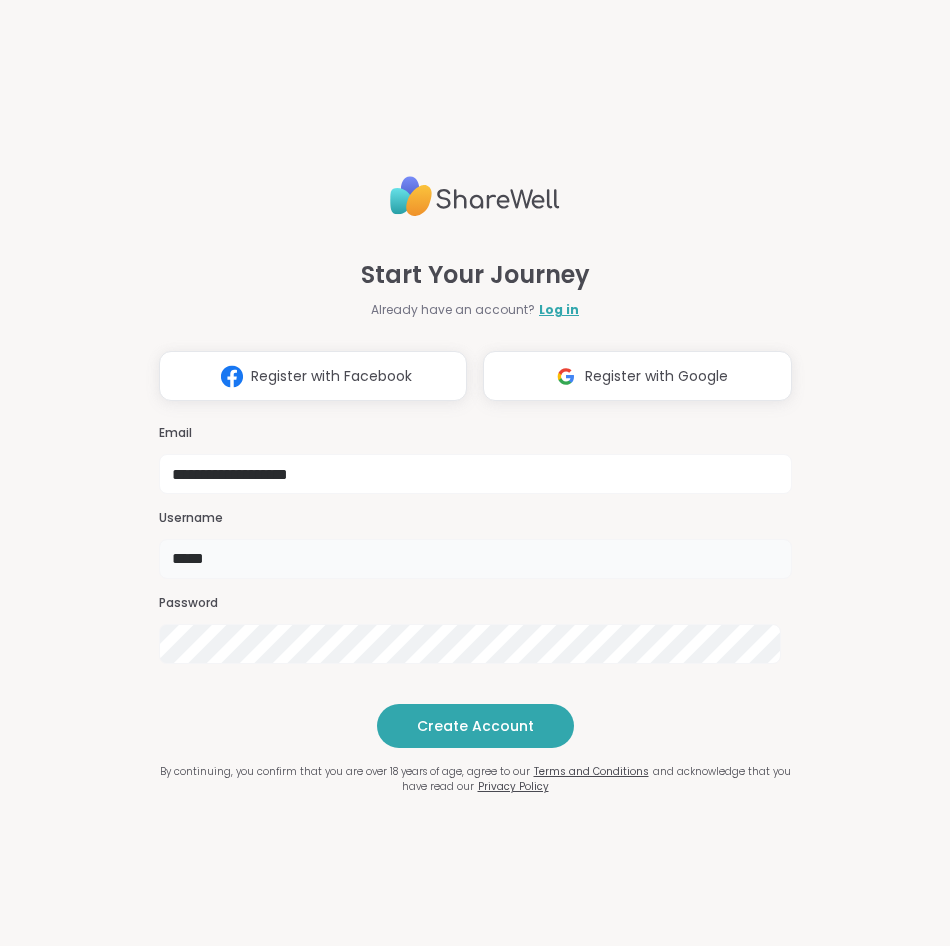 type on "*****" 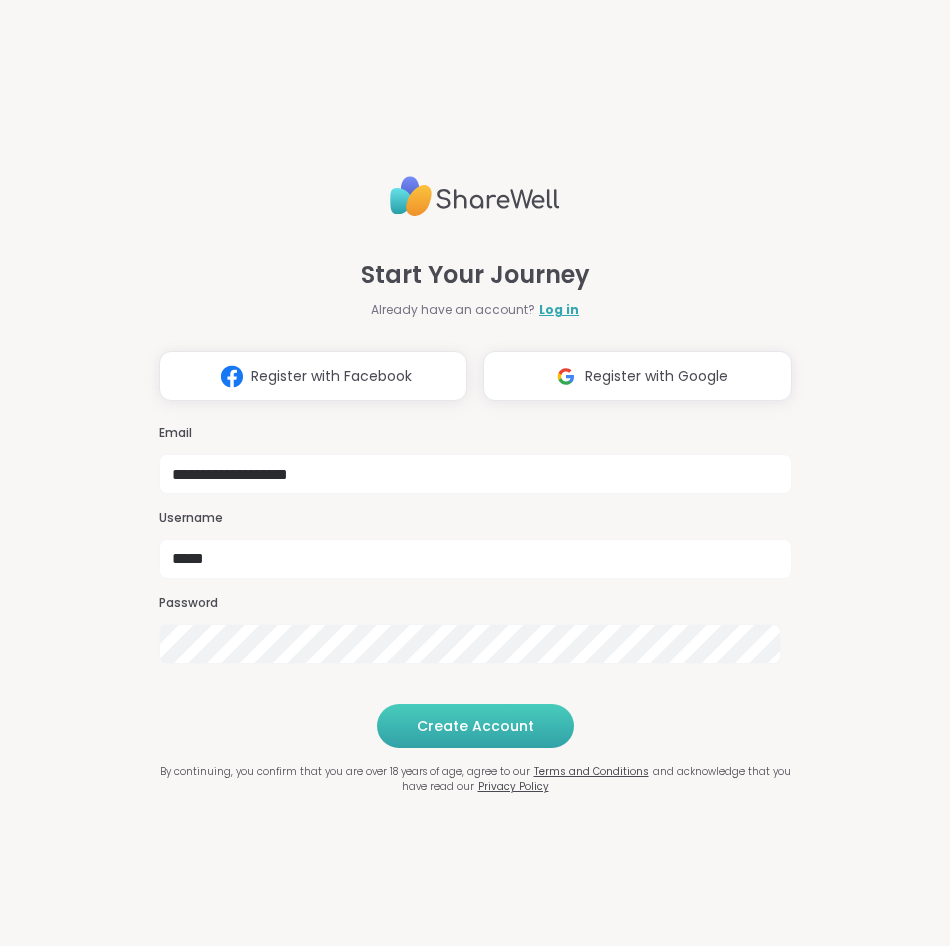 click on "Create Account" at bounding box center [475, 726] 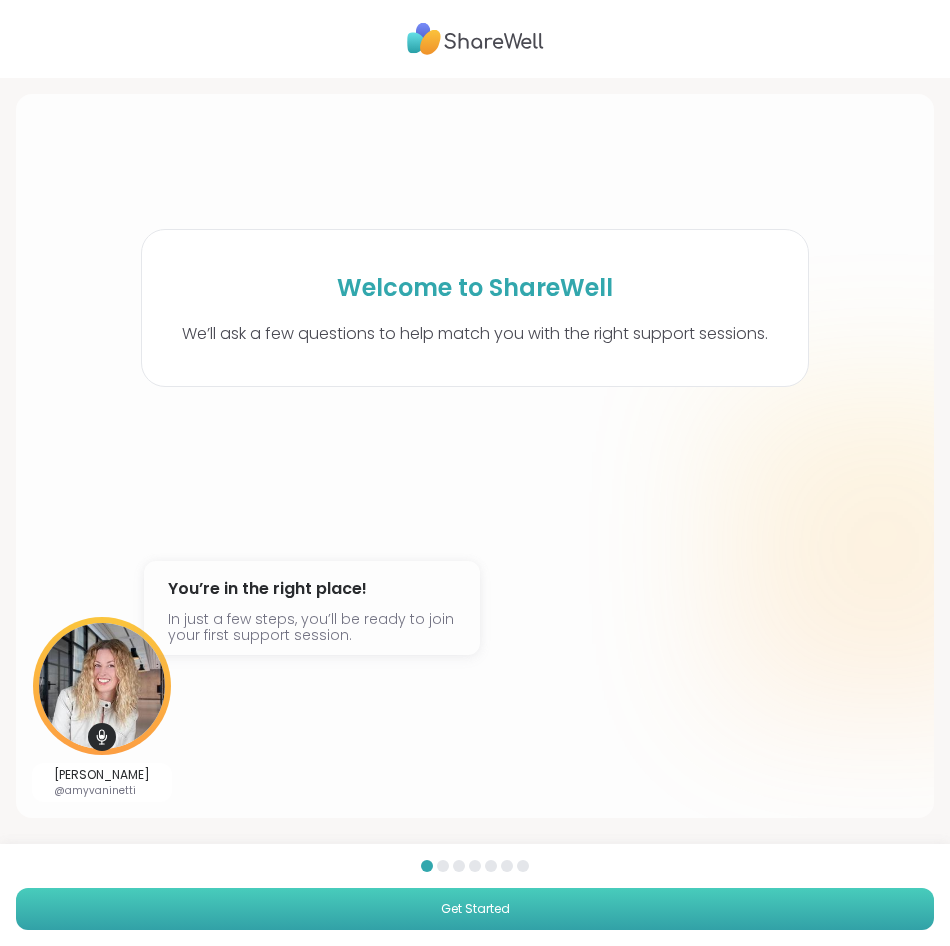 click on "Get Started" at bounding box center (475, 909) 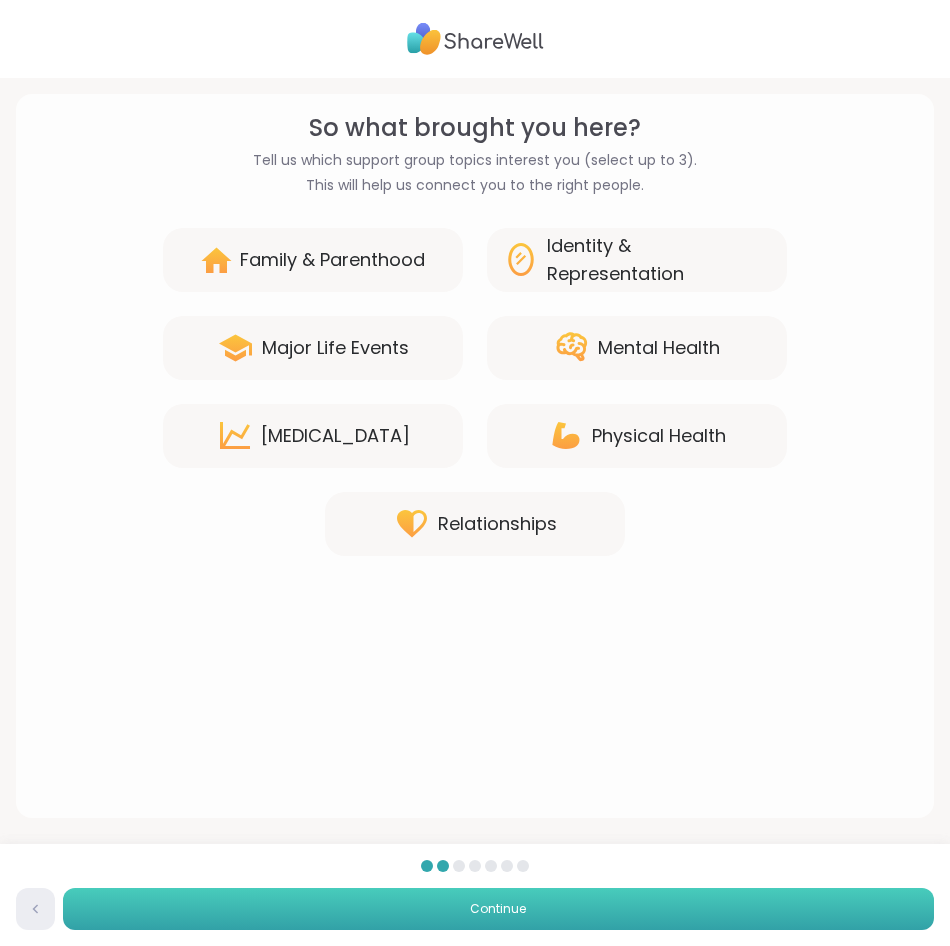 click on "Continue" at bounding box center (498, 909) 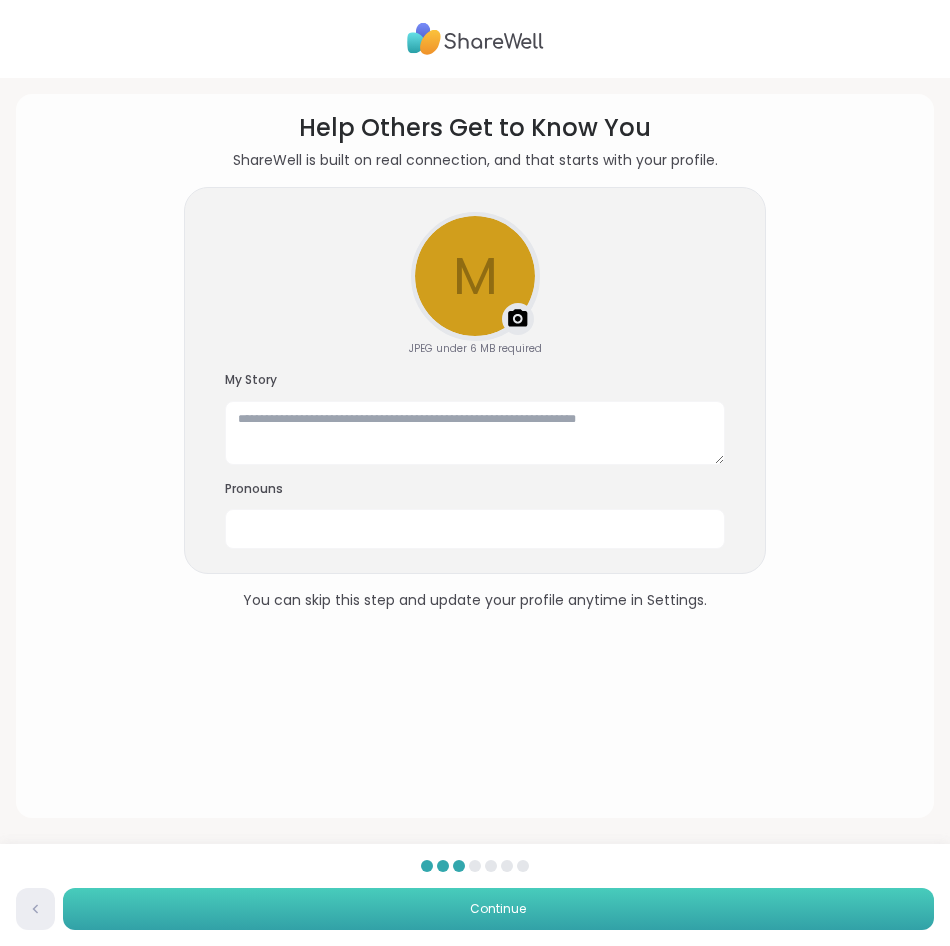 click on "Continue" at bounding box center (498, 909) 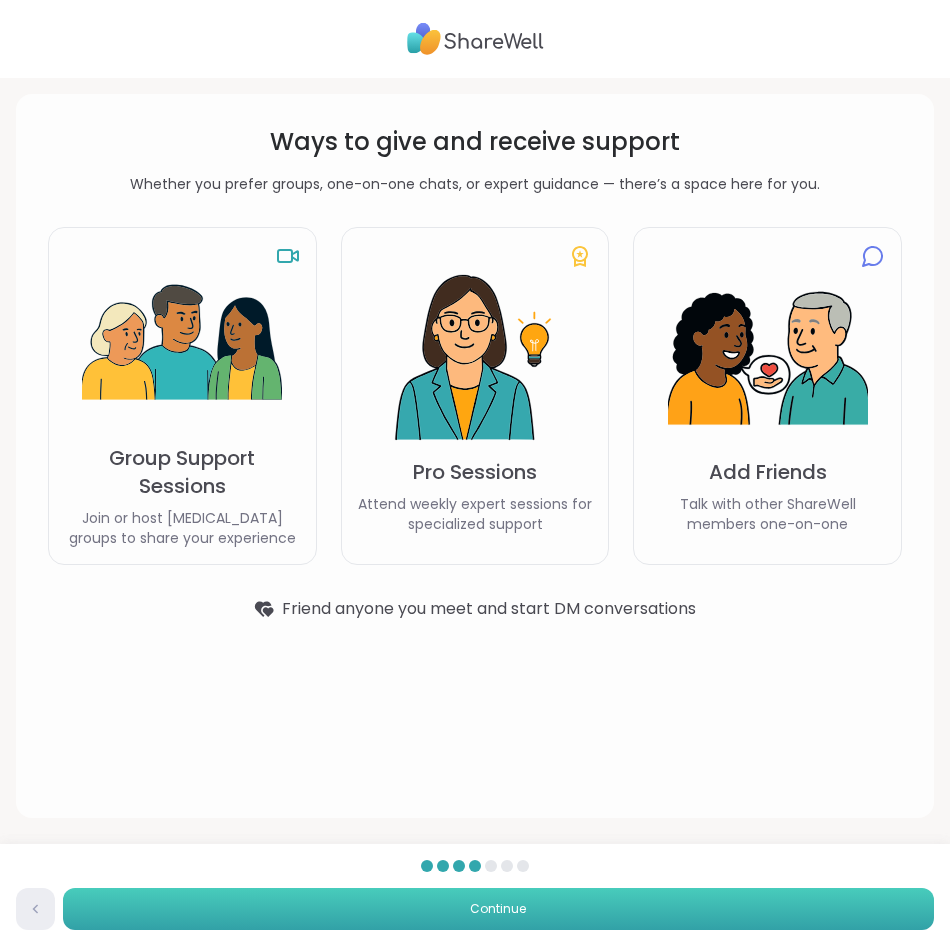 click on "Continue" at bounding box center [498, 909] 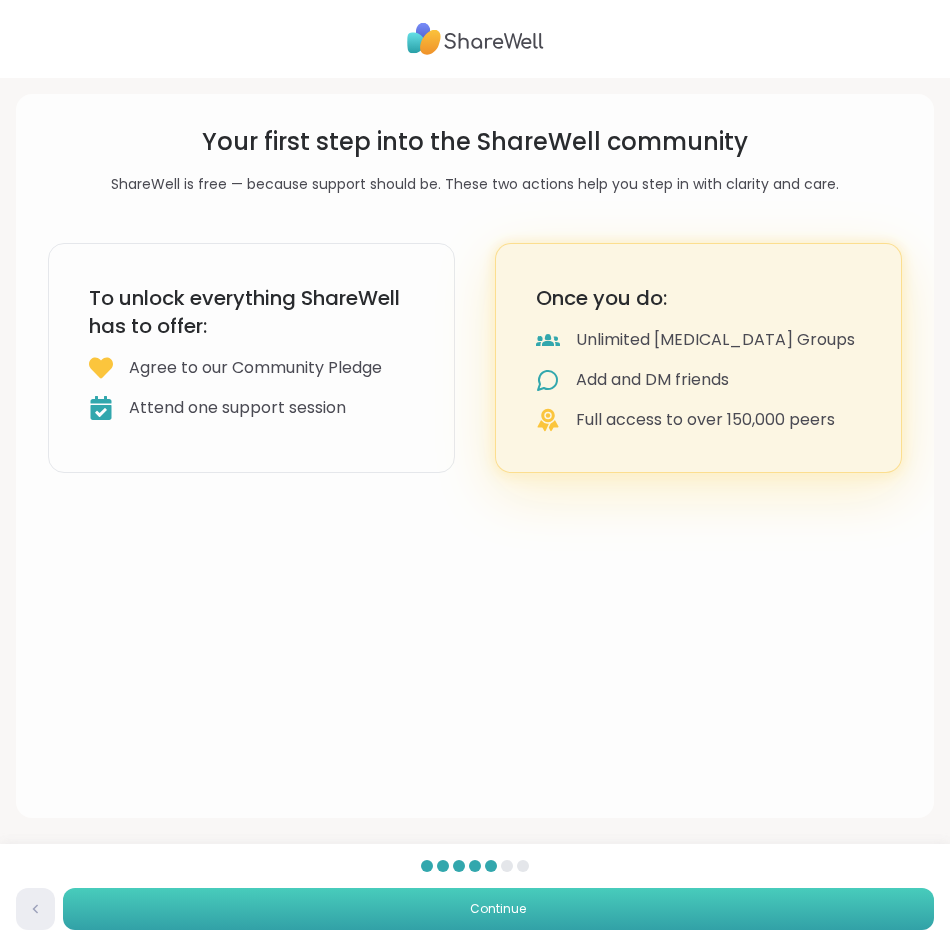 click on "Continue" at bounding box center (498, 909) 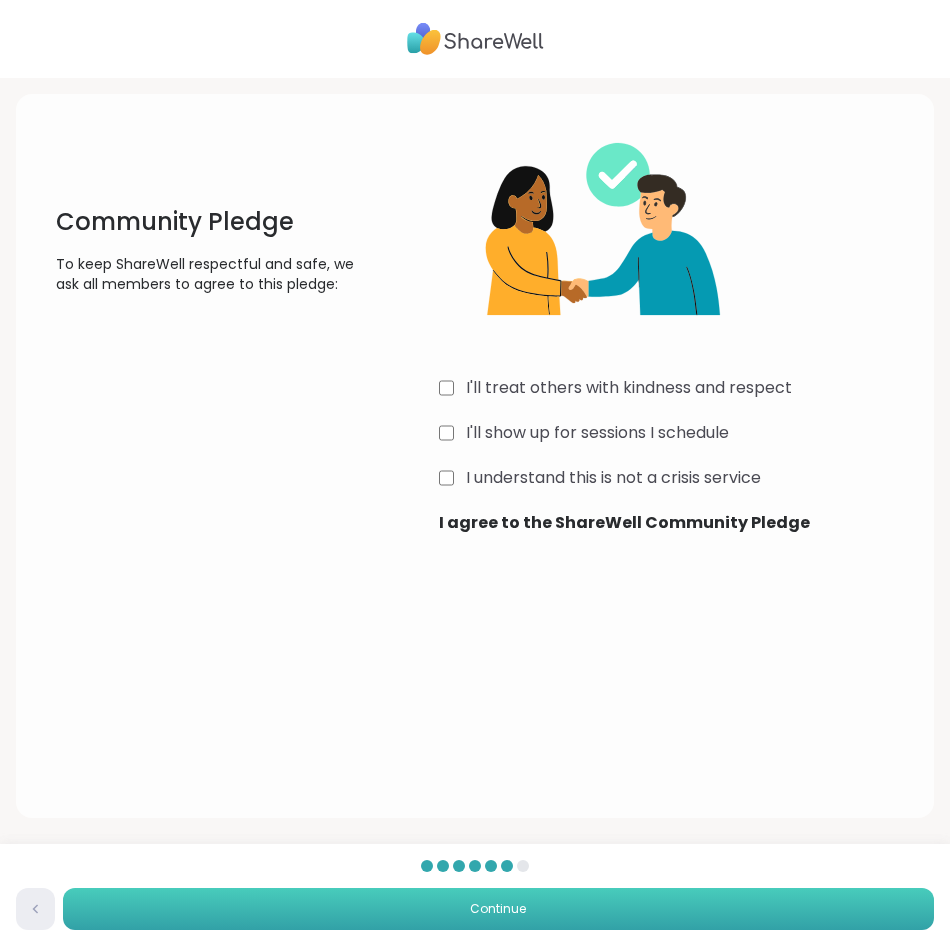 click on "Continue" at bounding box center (498, 909) 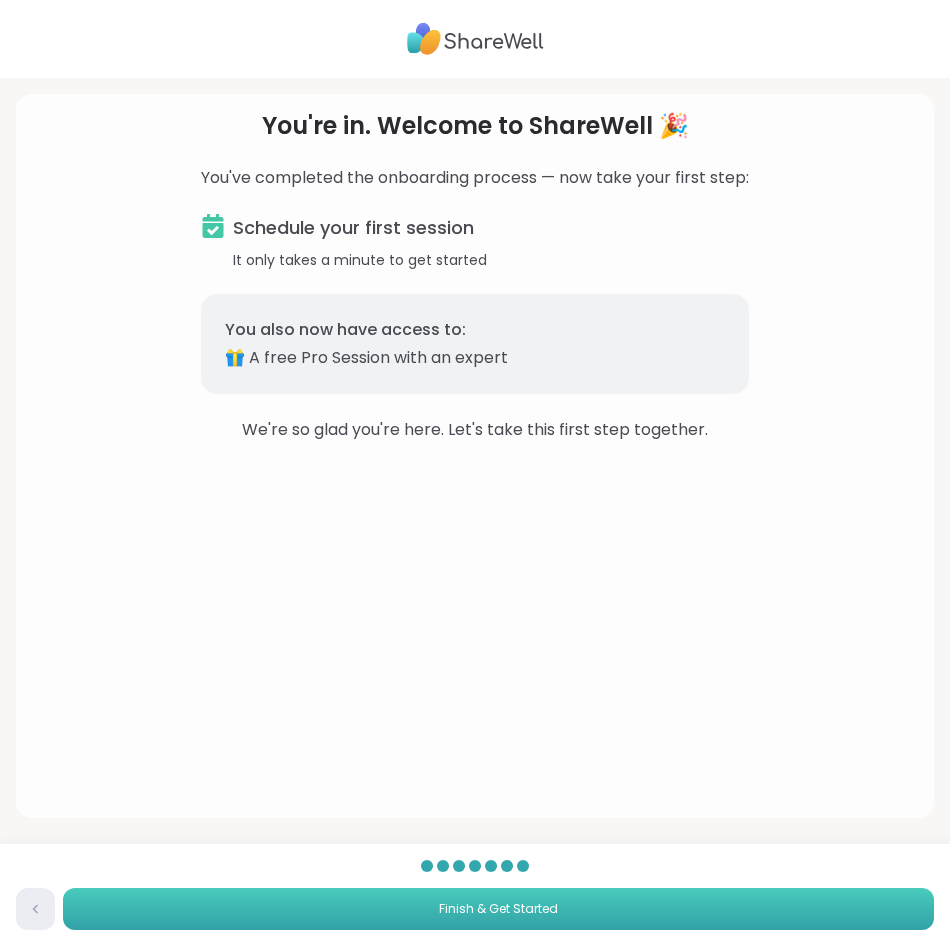 click on "Finish & Get Started" at bounding box center (498, 909) 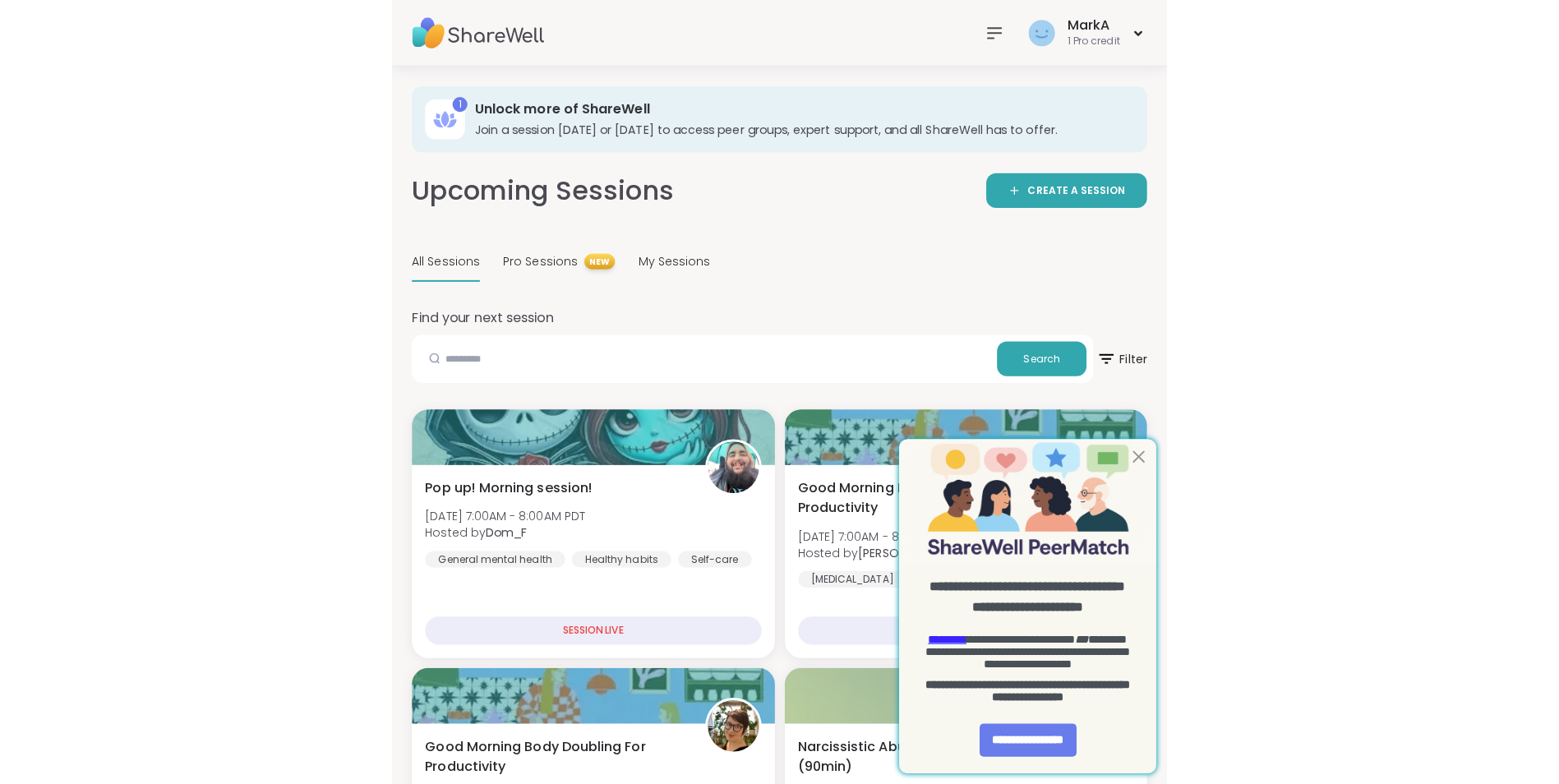 scroll, scrollTop: 0, scrollLeft: 0, axis: both 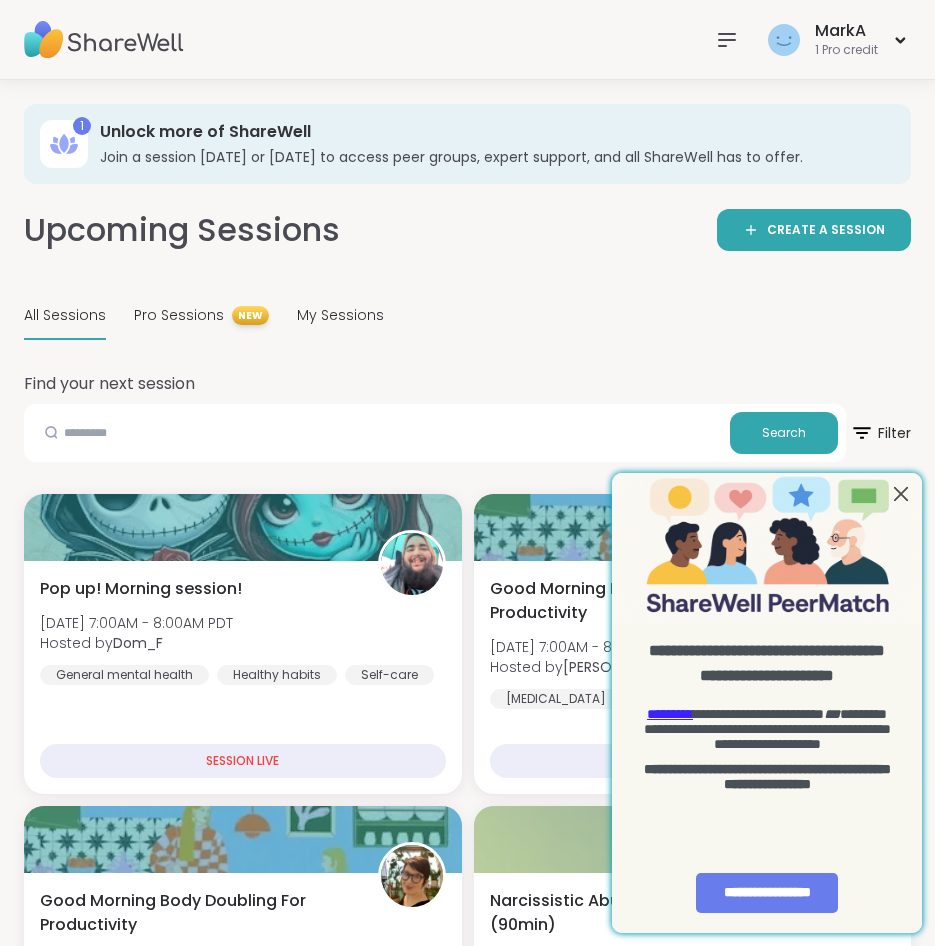 click at bounding box center [901, 493] 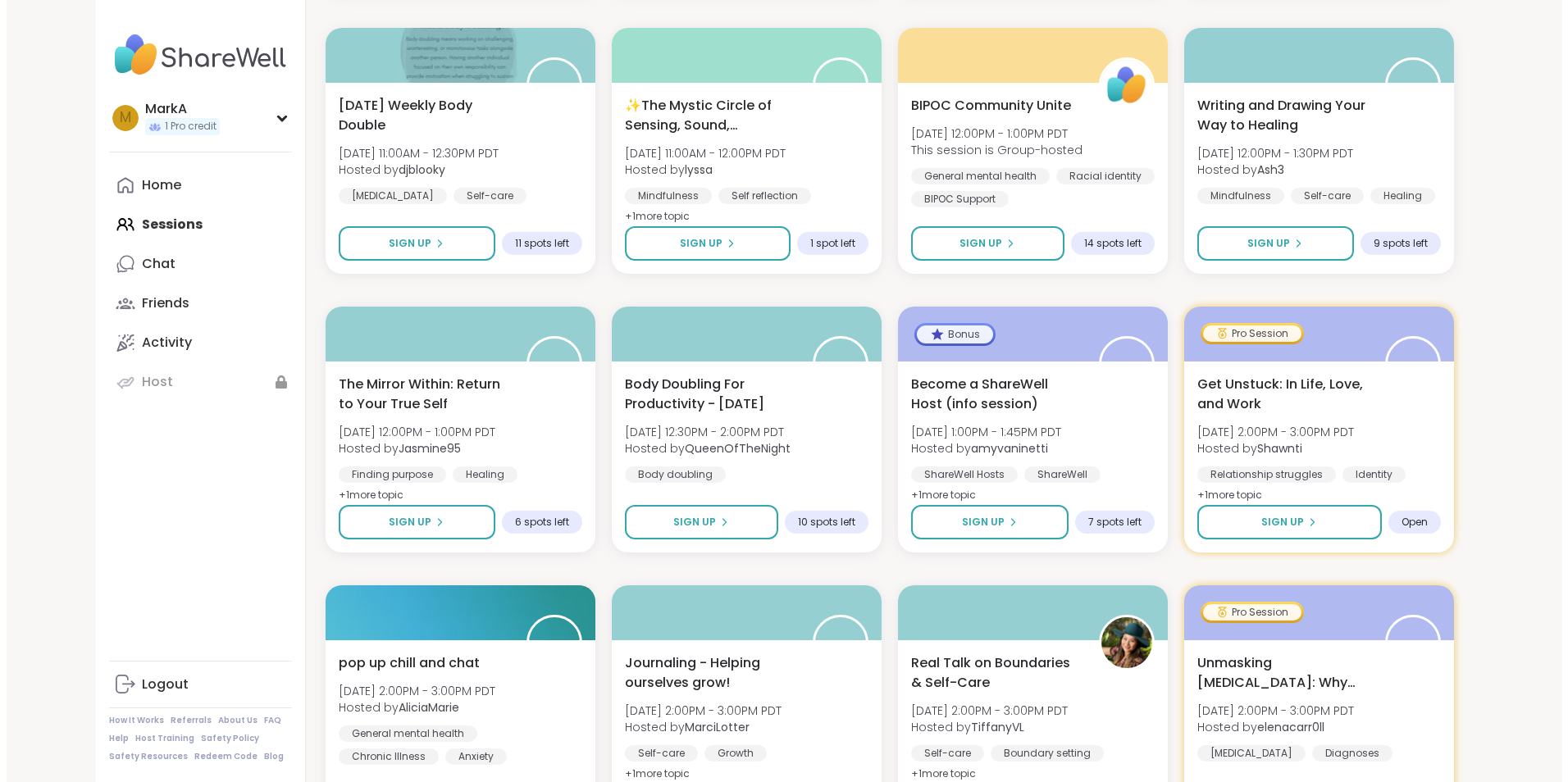 scroll, scrollTop: 1230, scrollLeft: 0, axis: vertical 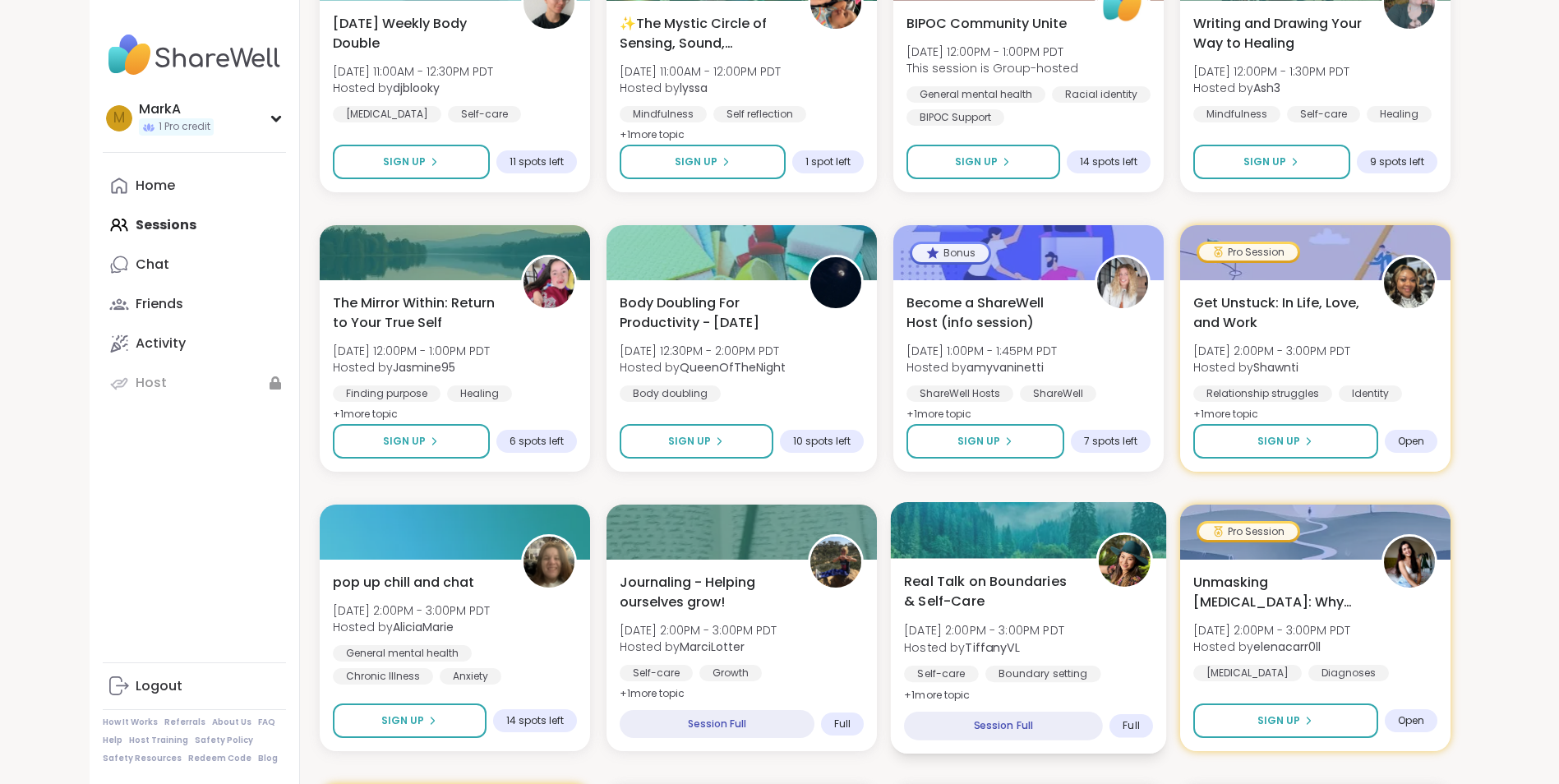 click on "+ 1  more topic" at bounding box center (937, 694) 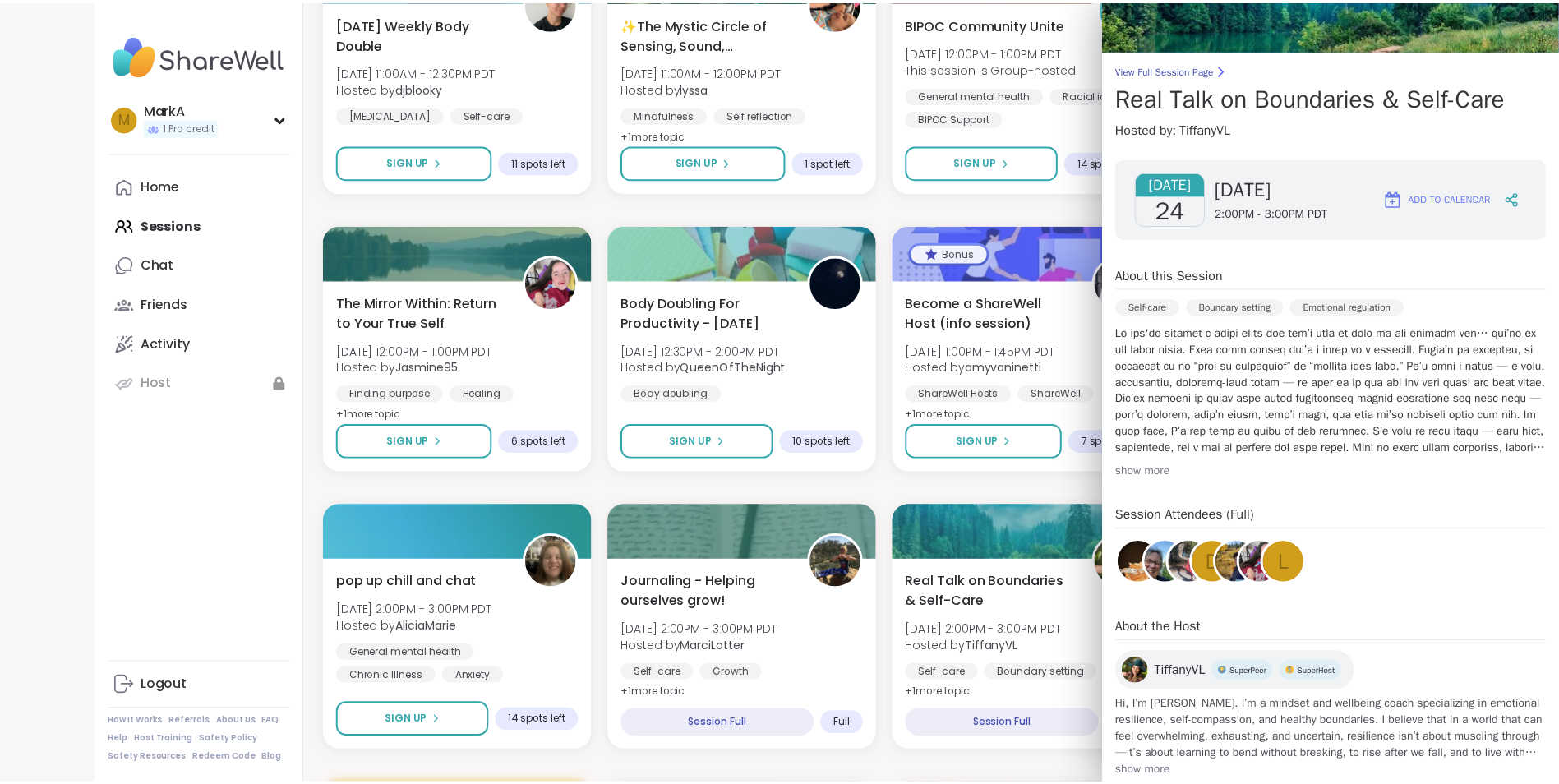 scroll, scrollTop: 118, scrollLeft: 0, axis: vertical 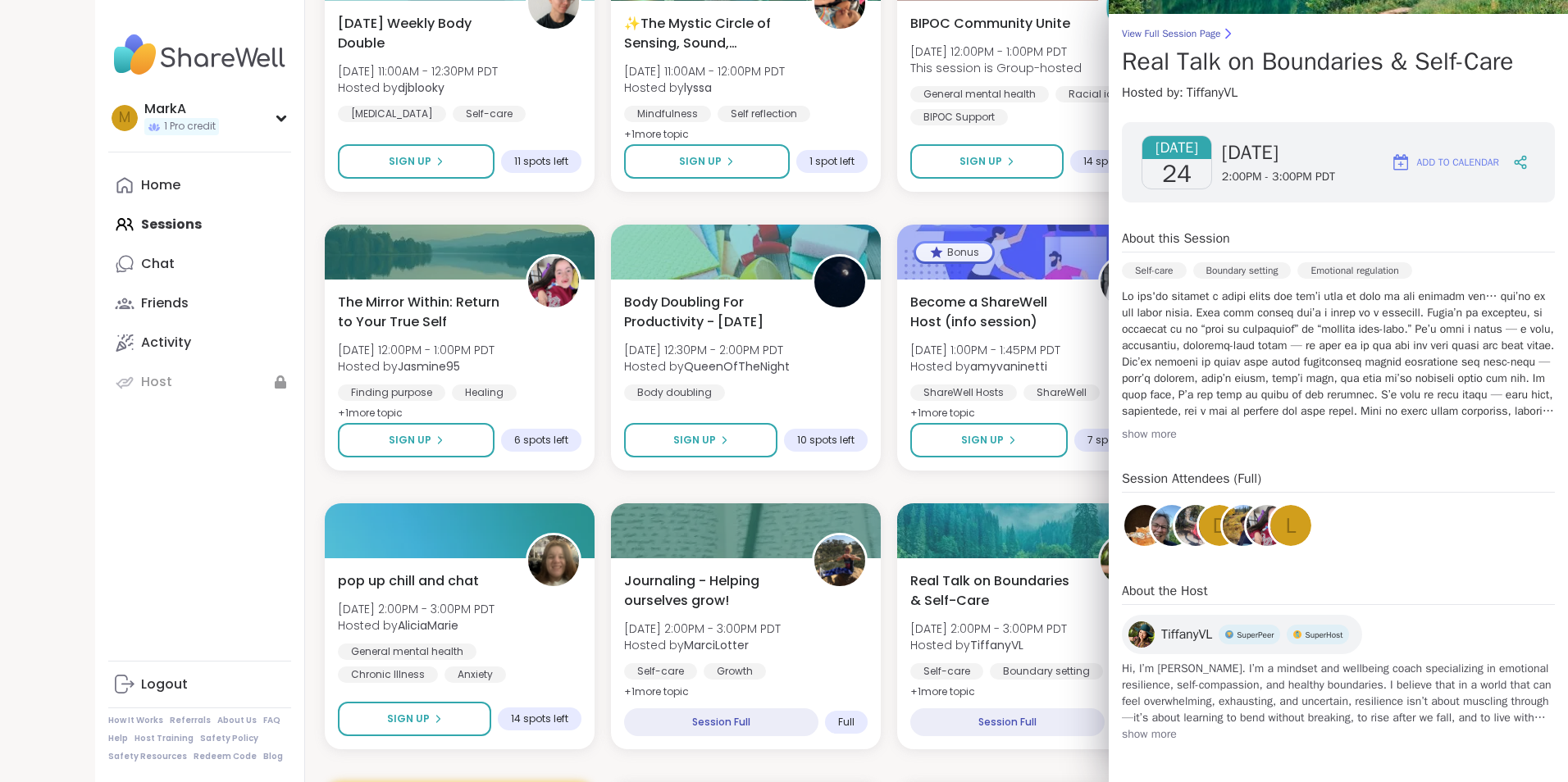 click on "Pop up! Morning session! [DATE] 7:00AM - 8:00AM PDT Hosted by  Dom_F General mental health Healthy habits Self-care SESSION LIVE Good Morning Body Doubling For Productivity [DATE] 7:00AM - 8:00AM PDT Hosted by  [PERSON_NAME] [MEDICAL_DATA] Body doubling Anxiety SESSION LIVE Good Morning Body Doubling For Productivity [DATE] 8:00AM - 9:00AM PDT Hosted by  [PERSON_NAME] [MEDICAL_DATA] Body doubling Anxiety Sign Up 1 spot left Narcissistic Abuse Recovery Circle (90min) [DATE] 9:00AM - 10:30AM PDT This session is Group-hosted Narcissism Relationship struggles Emotional abuse + 1  more topic Sign Up 6 spots left EFT Tapping Morning Practice [DATE] 9:00AM - 9:45AM PDT Hosted by  [PERSON_NAME] Self-care Healthy habits Anxiety Sign Up 3 spots left New Host! 🎉 Living with PMDD: Survivors & Loved Ones [DATE] 9:00AM - 9:45AM PDT Hosted by  mollie1 Self-care Anxiety Relationship struggles + 1  more topic Sign Up 13 spots left Meditation Practice Circle Hosted by" at bounding box center (889, 348) 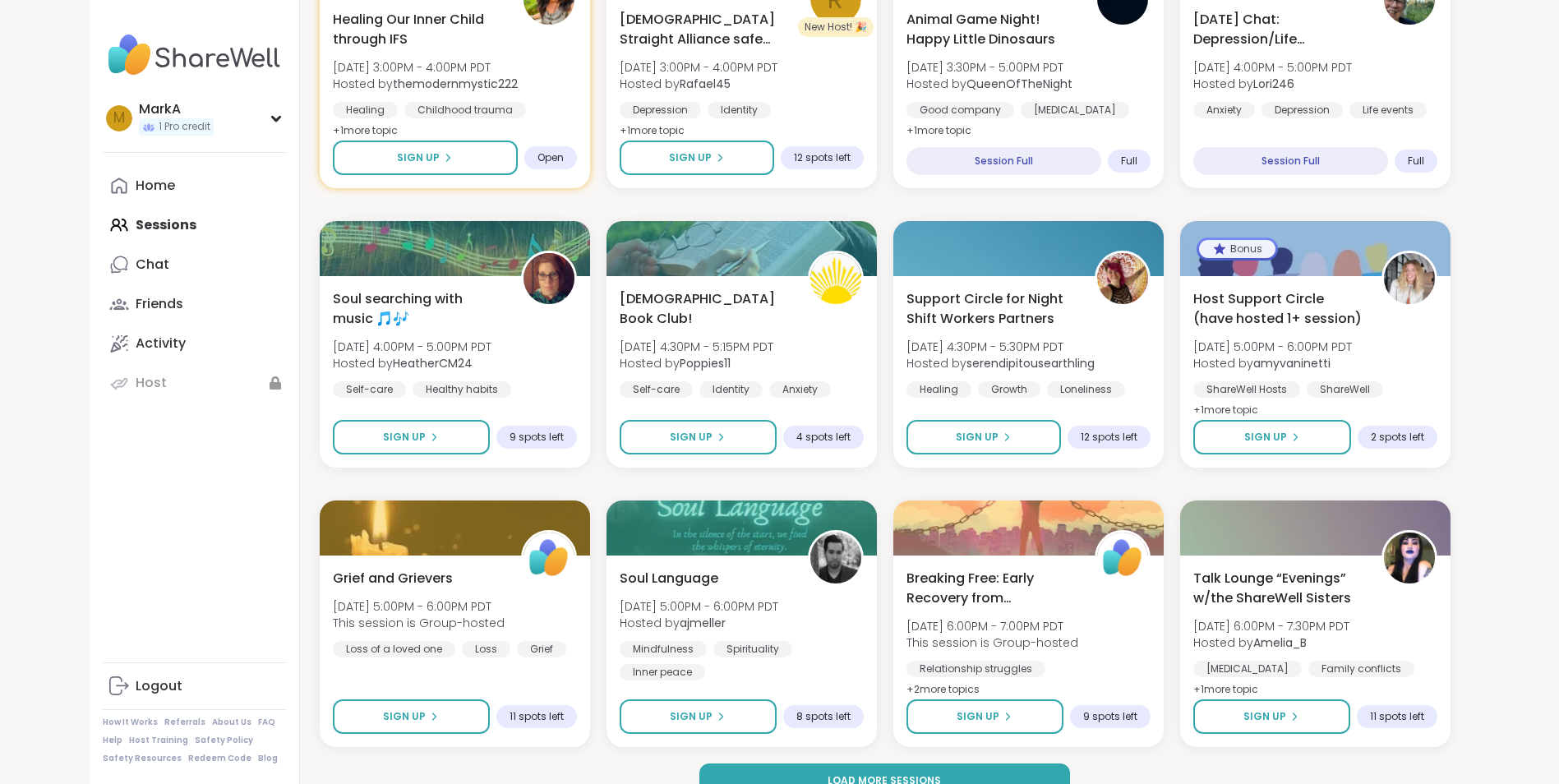 scroll, scrollTop: 2105, scrollLeft: 0, axis: vertical 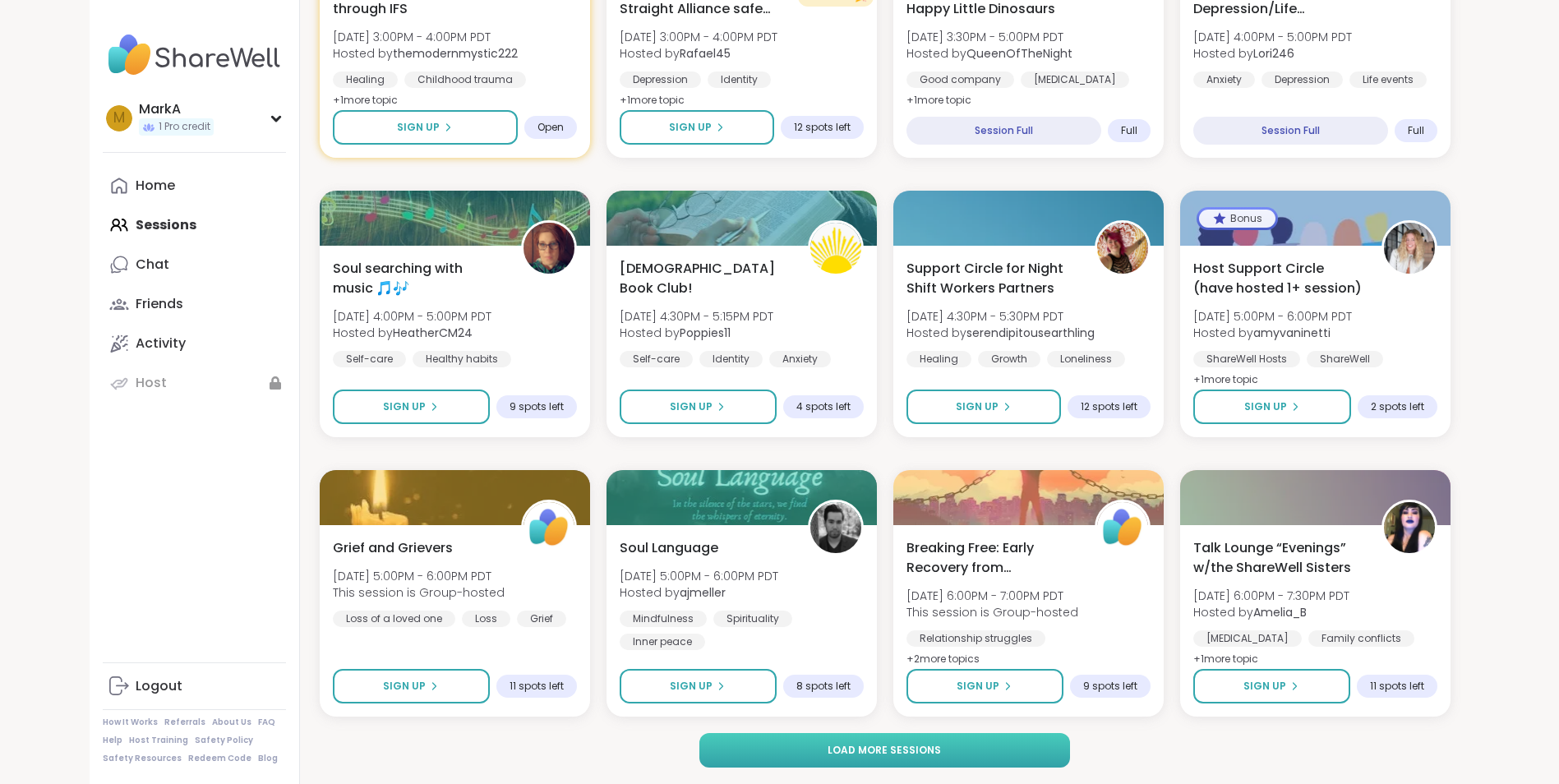 click on "Load more sessions" at bounding box center (884, 750) 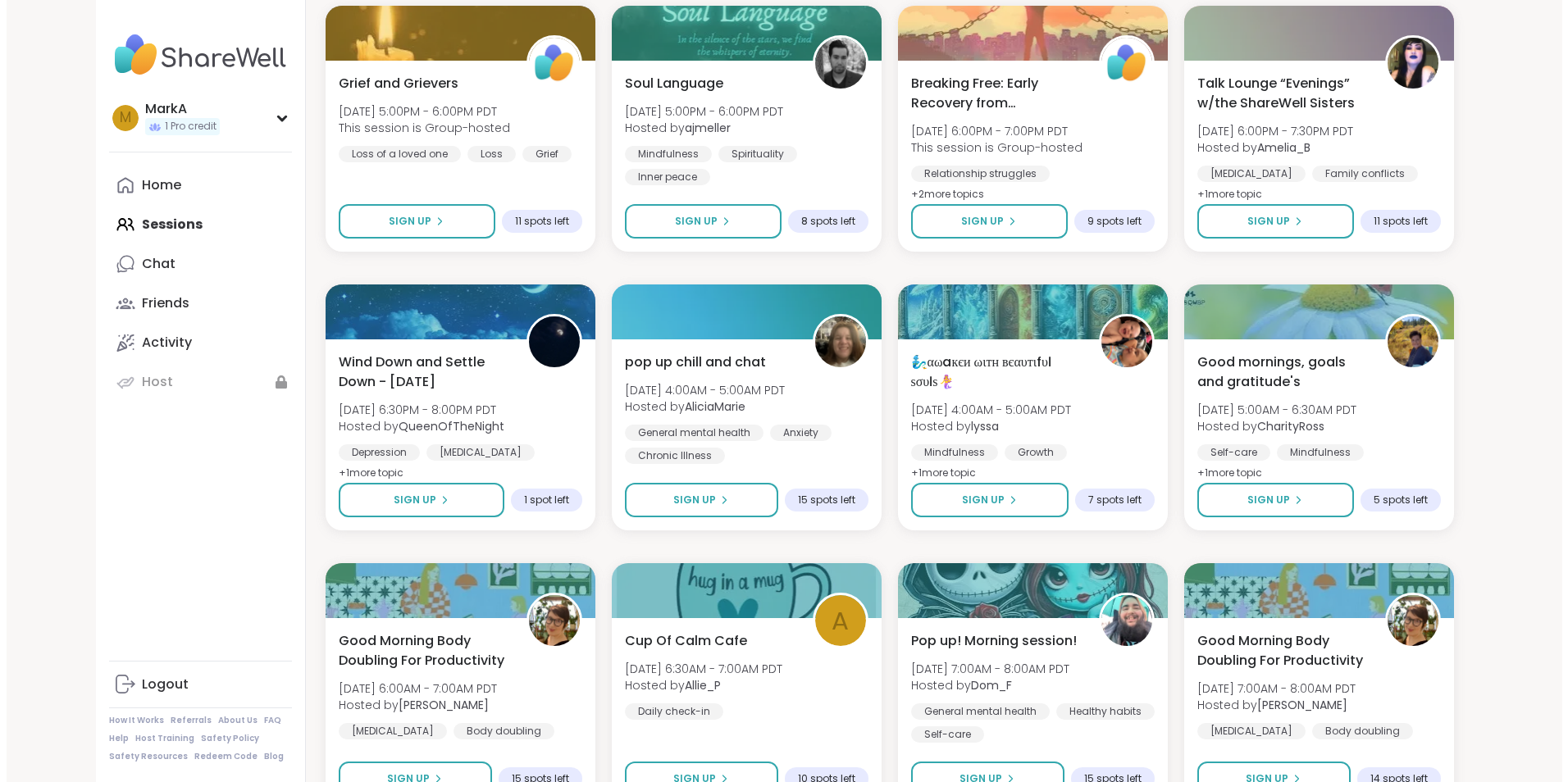 scroll, scrollTop: 2592, scrollLeft: 0, axis: vertical 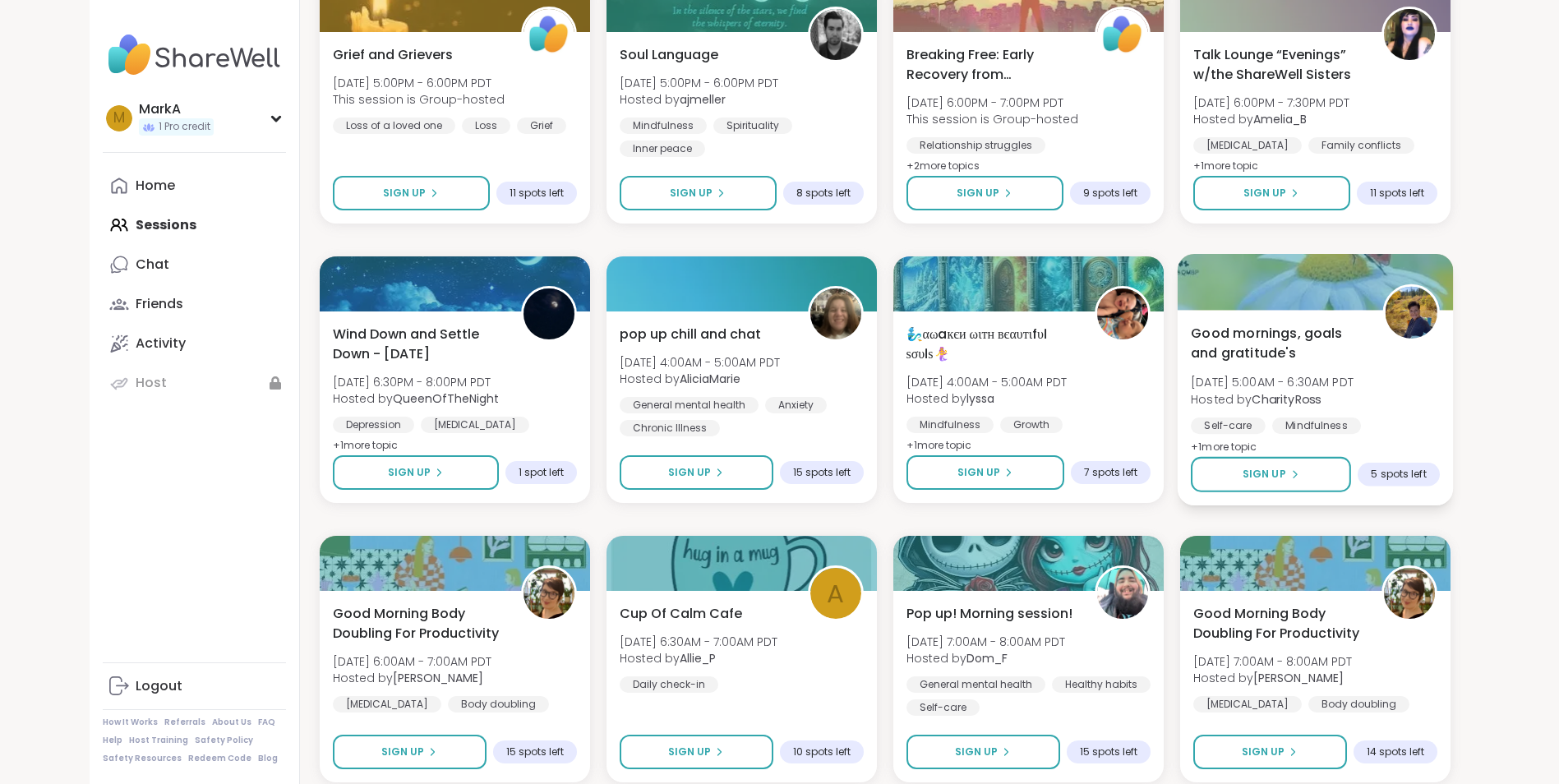 click on "+ 1  more topic" at bounding box center [1224, 446] 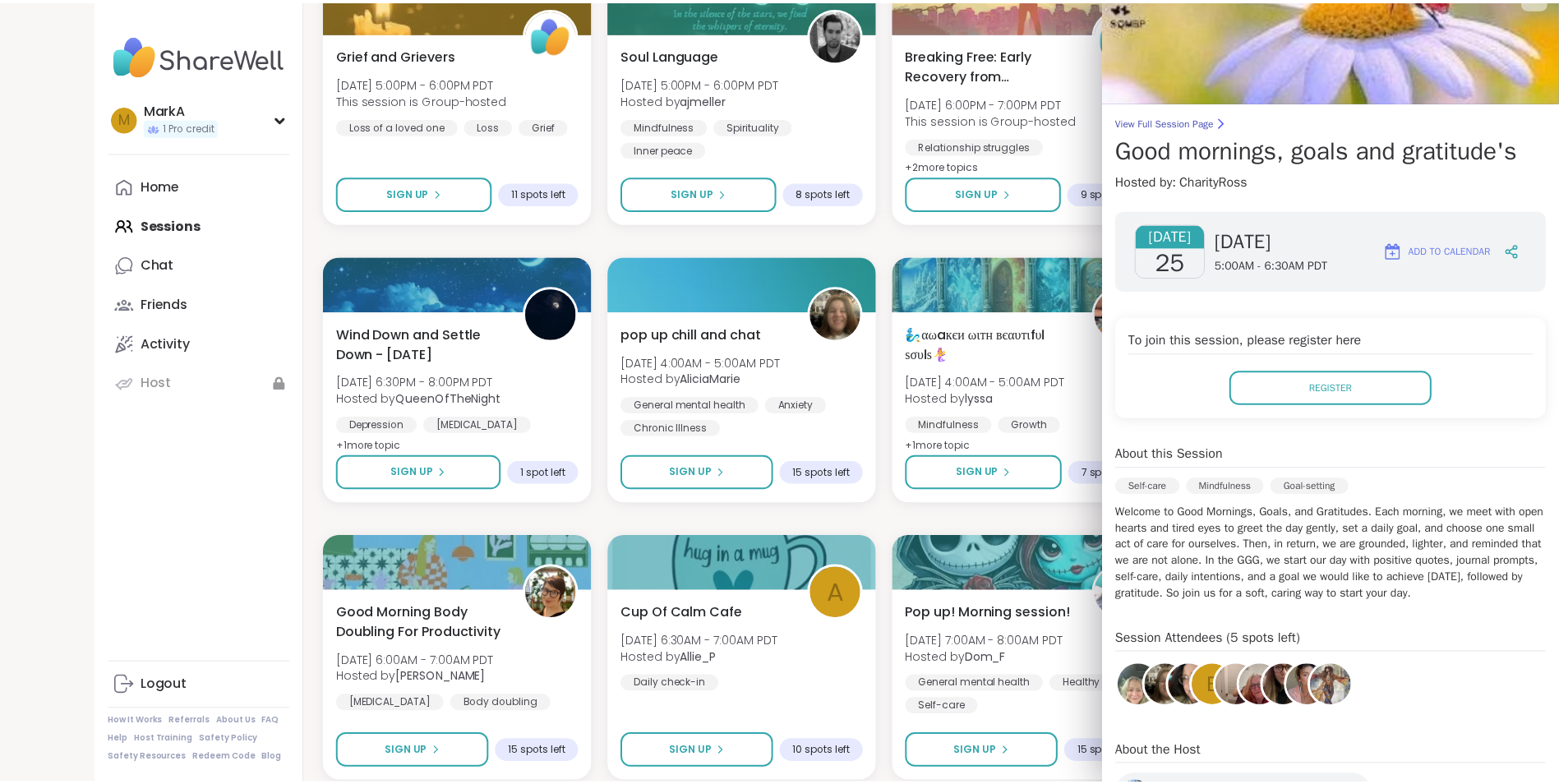 scroll, scrollTop: 82, scrollLeft: 0, axis: vertical 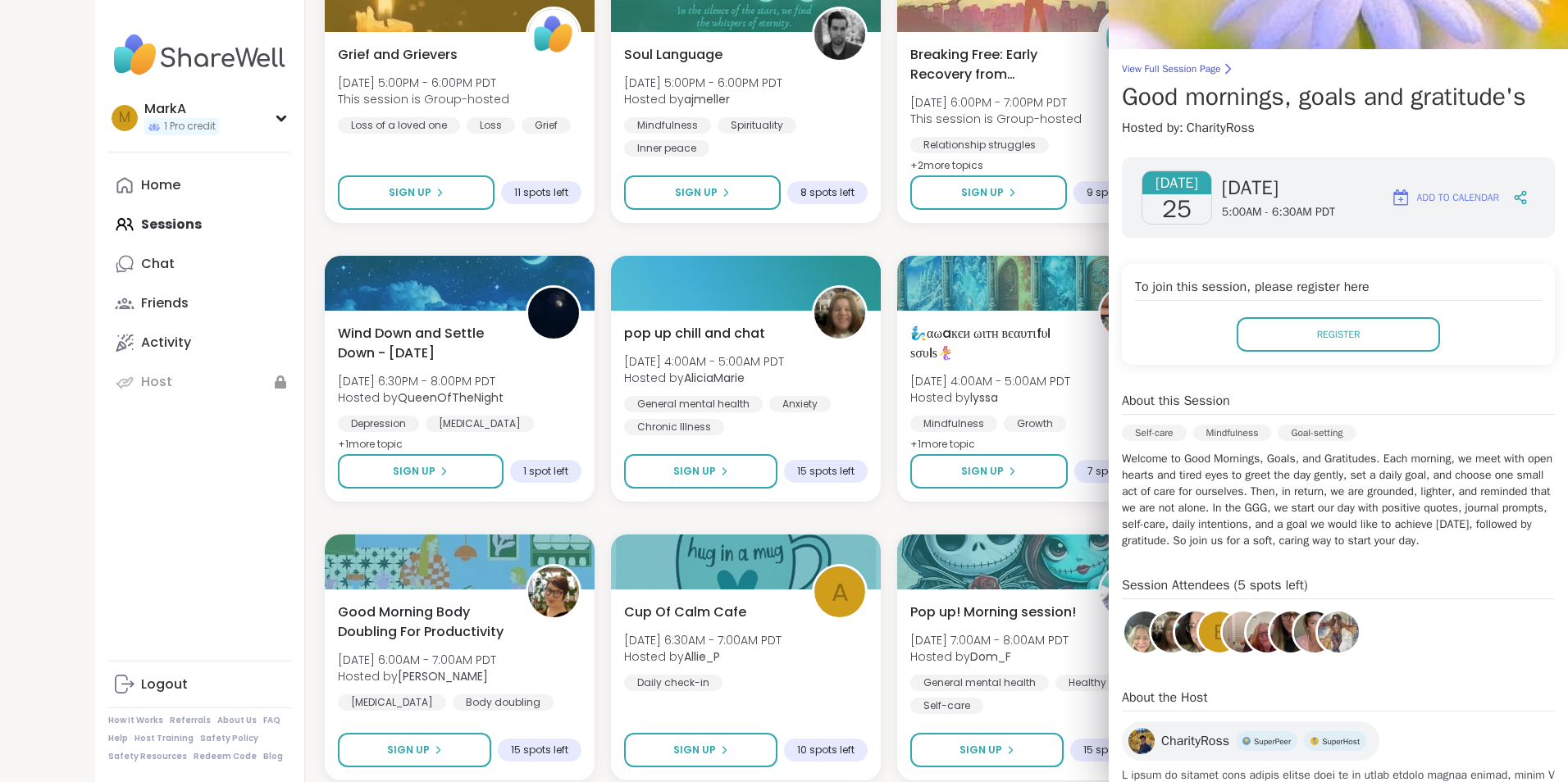 click on "Pop up! Morning session! [DATE] 7:00AM - 8:00AM PDT Hosted by  Dom_F General mental health Healthy habits Self-care SESSION LIVE Good Morning Body Doubling For Productivity [DATE] 7:00AM - 8:00AM PDT Hosted by  [PERSON_NAME] [MEDICAL_DATA] Body doubling Anxiety SESSION LIVE Good Morning Body Doubling For Productivity [DATE] 8:00AM - 9:00AM PDT Hosted by  [PERSON_NAME] [MEDICAL_DATA] Body doubling Anxiety Sign Up 1 spot left Narcissistic Abuse Recovery Circle (90min) [DATE] 9:00AM - 10:30AM PDT This session is Group-hosted Narcissism Relationship struggles Emotional abuse + 1  more topic Sign Up 6 spots left EFT Tapping Morning Practice [DATE] 9:00AM - 9:45AM PDT Hosted by  [PERSON_NAME] Self-care Healthy habits Anxiety Sign Up 3 spots left New Host! 🎉 Living with PMDD: Survivors & Loved Ones [DATE] 9:00AM - 9:45AM PDT Hosted by  mollie1 Self-care Anxiety Relationship struggles + 1  more topic Sign Up 13 spots left Meditation Practice Circle Hosted by" at bounding box center (889, 239) 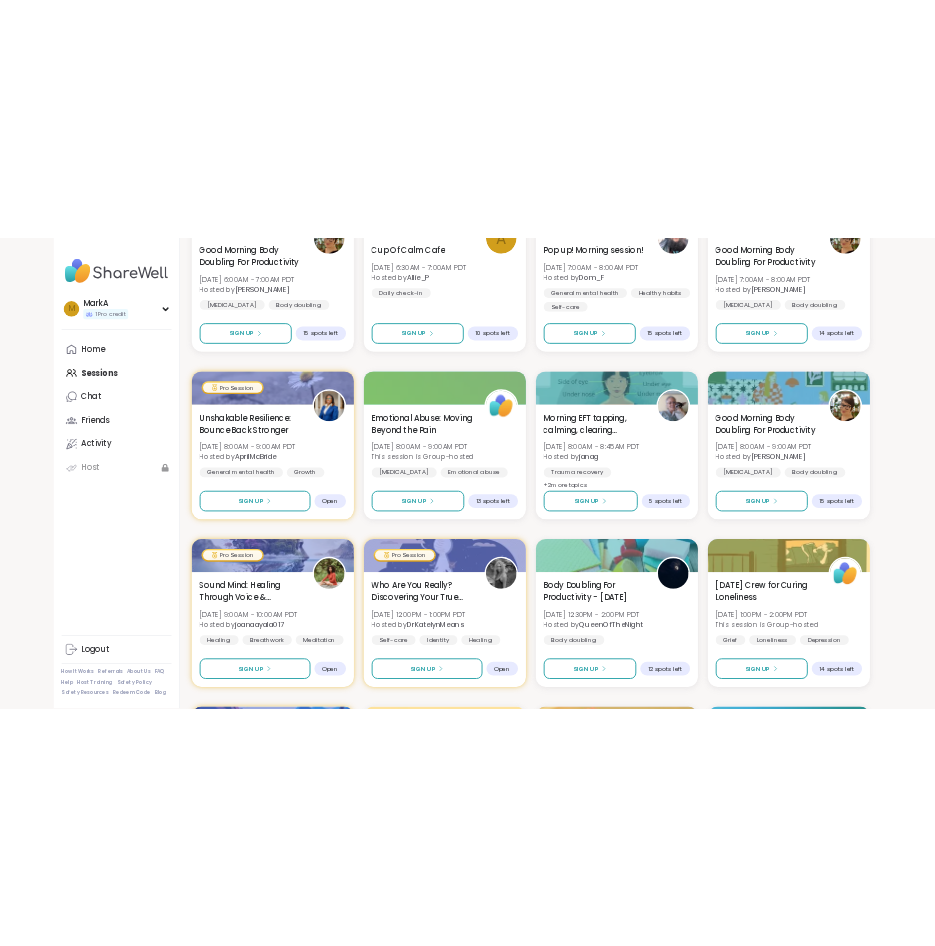 scroll, scrollTop: 3962, scrollLeft: 0, axis: vertical 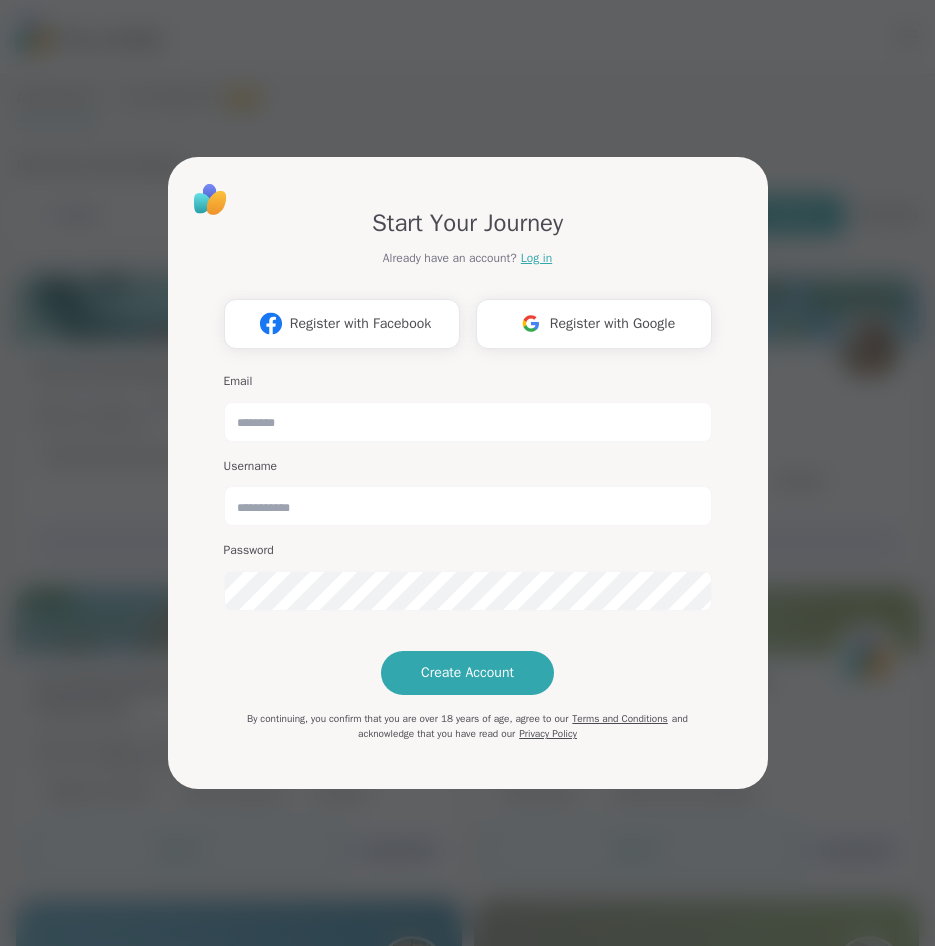click on "Start Your Journey Already have an account? Log in Register with Facebook Register with Google Email   Username   Password   Create Account By continuing, you confirm that you are over 18 years of age, agree to our Terms and Conditions and acknowledge that you have read our Privacy Policy" at bounding box center (467, 473) 